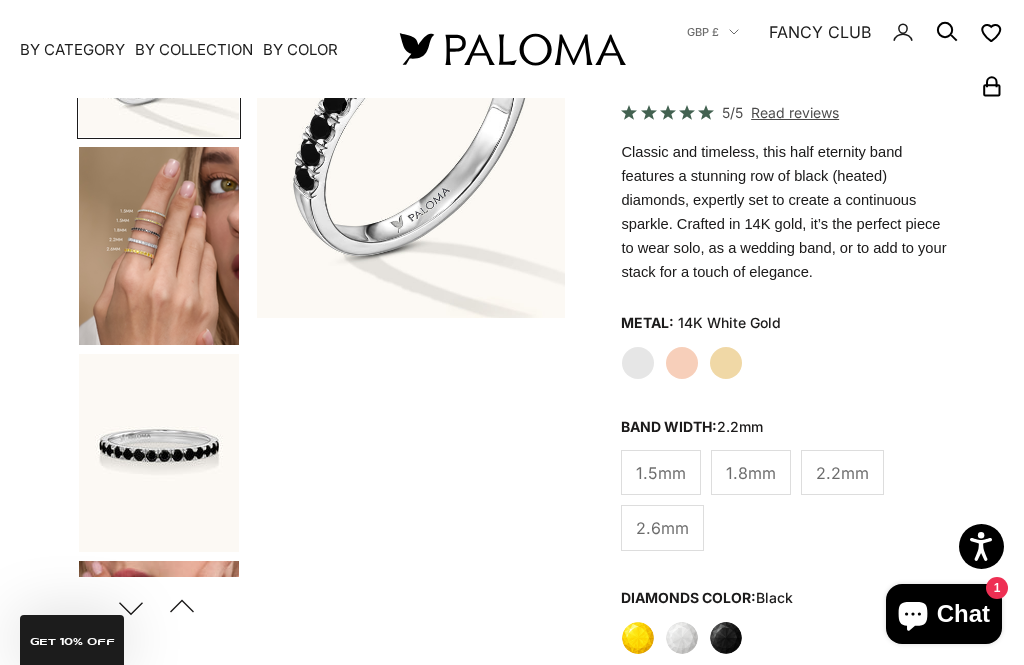 scroll, scrollTop: 297, scrollLeft: 0, axis: vertical 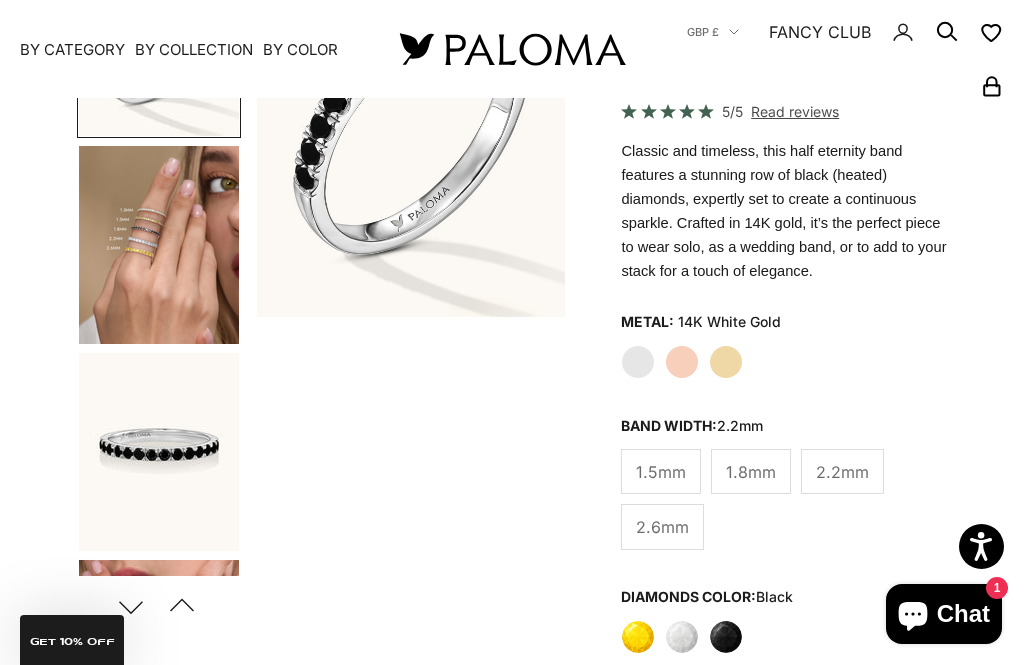 click on "2.6mm" 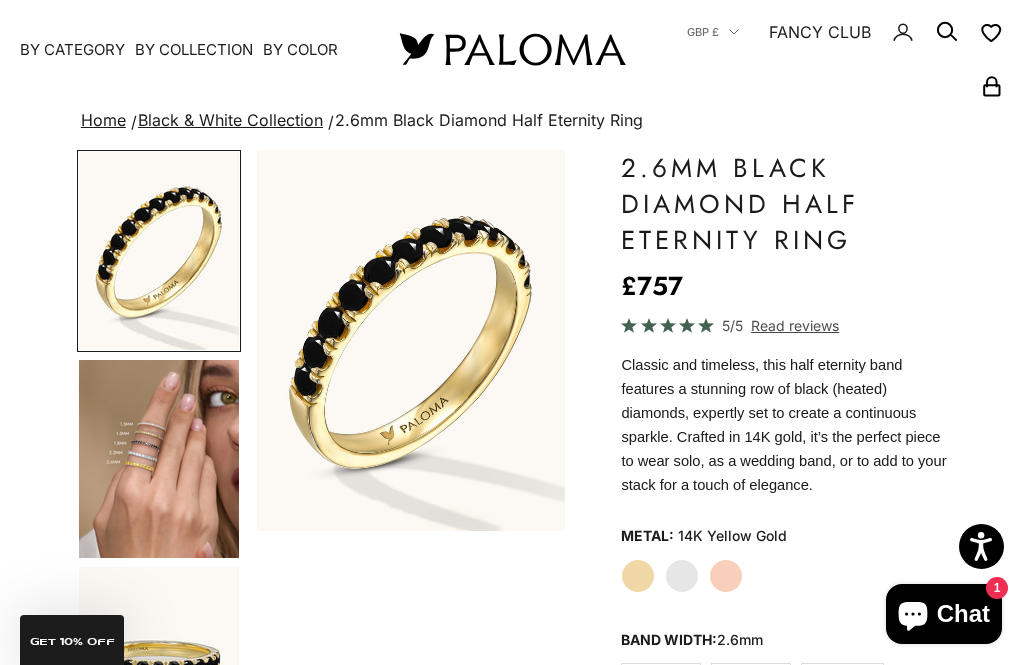 scroll, scrollTop: 86, scrollLeft: 0, axis: vertical 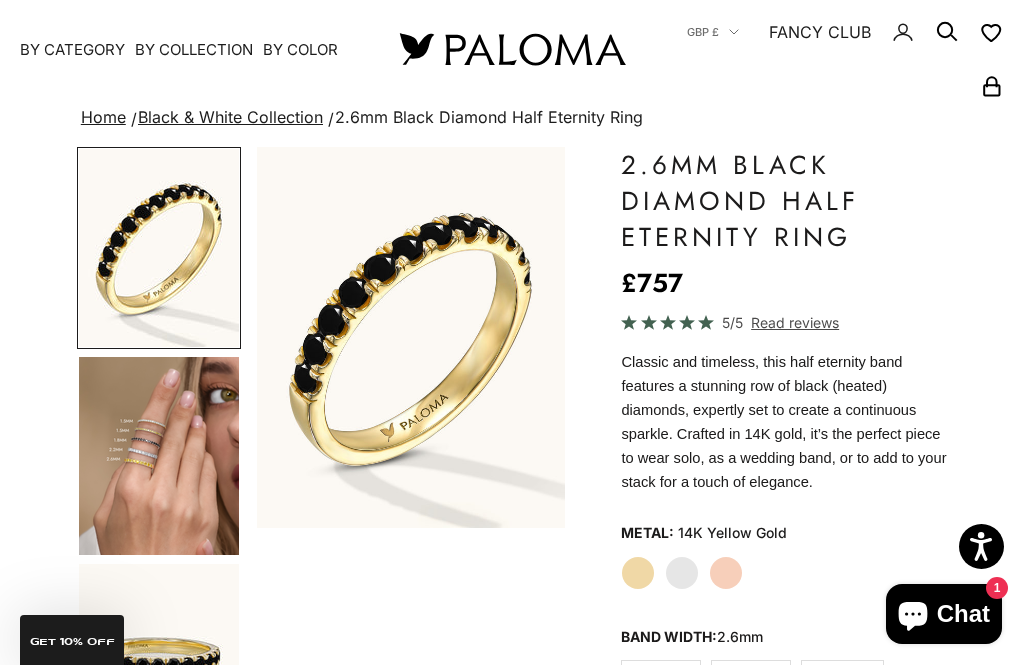 click at bounding box center [159, 456] 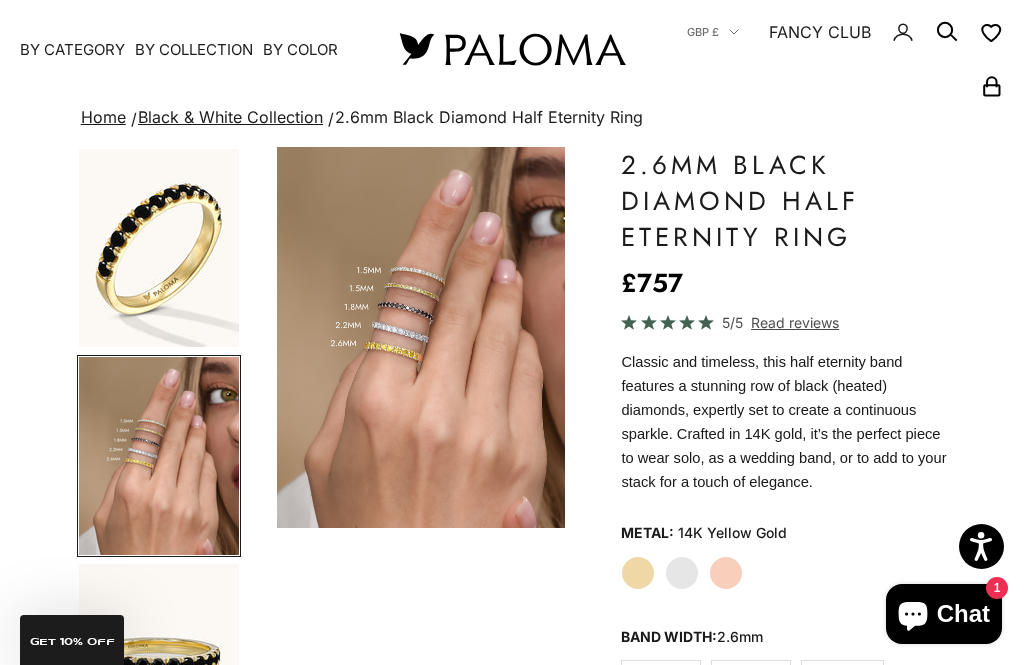 scroll, scrollTop: 0, scrollLeft: 333, axis: horizontal 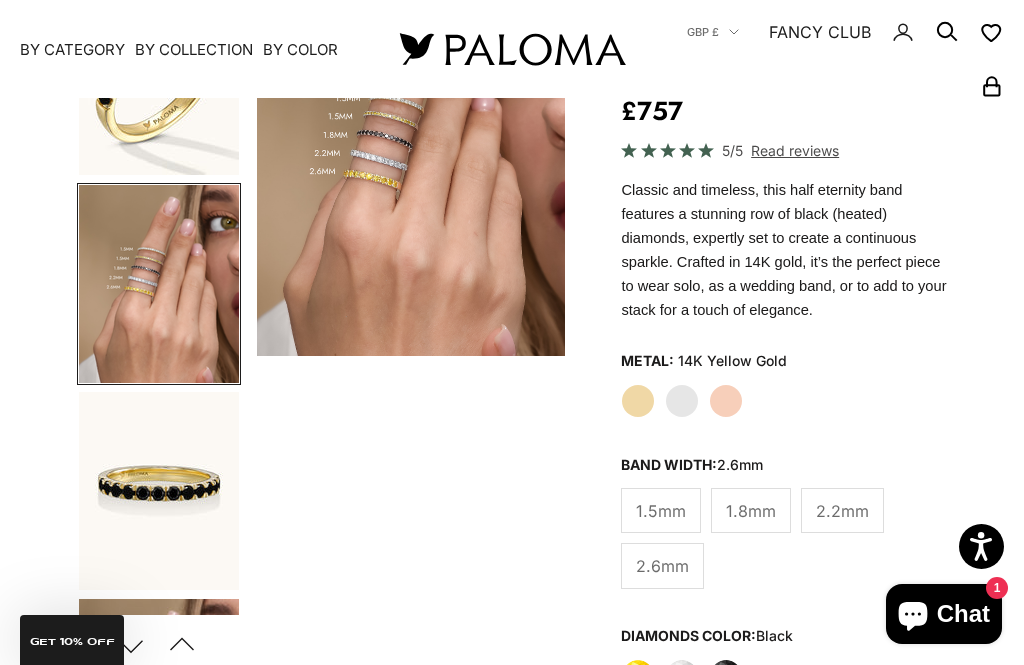 click on "2.2mm" 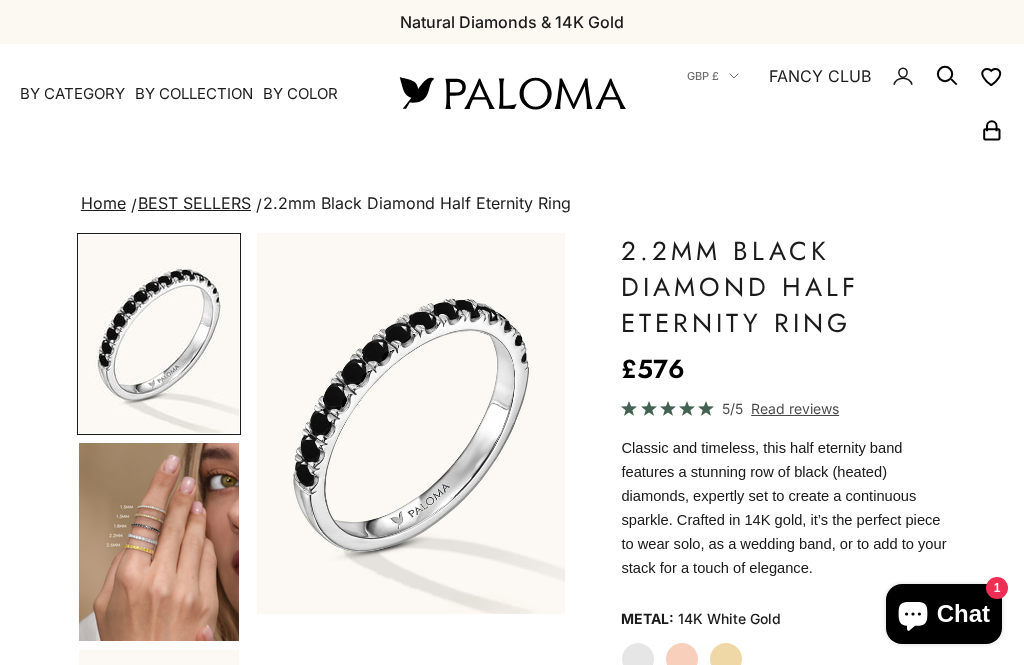 scroll, scrollTop: 0, scrollLeft: 0, axis: both 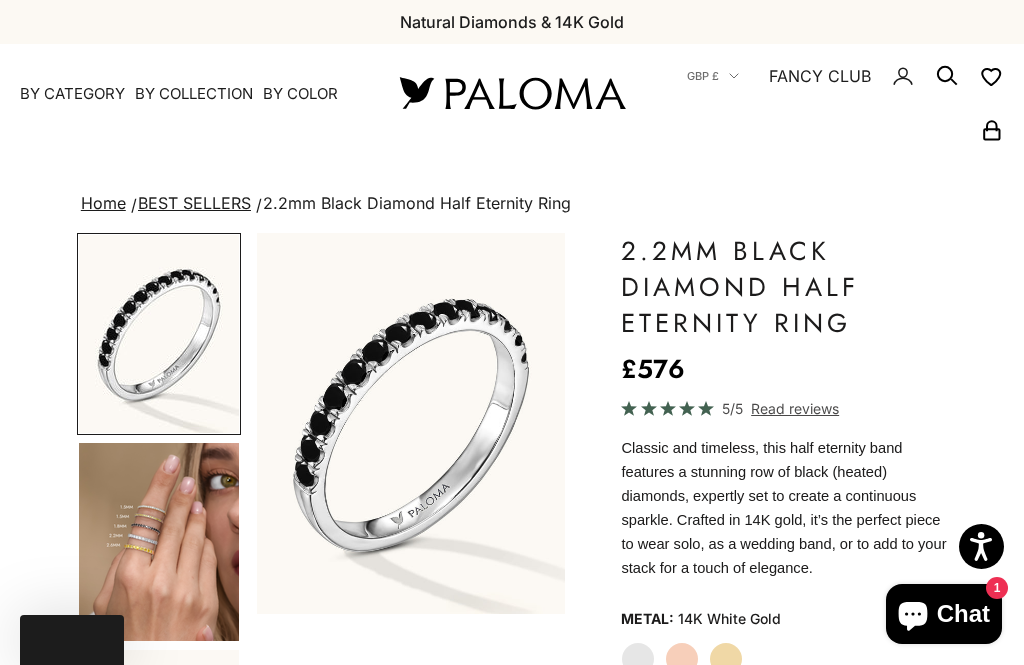 click on "Rose Gold" 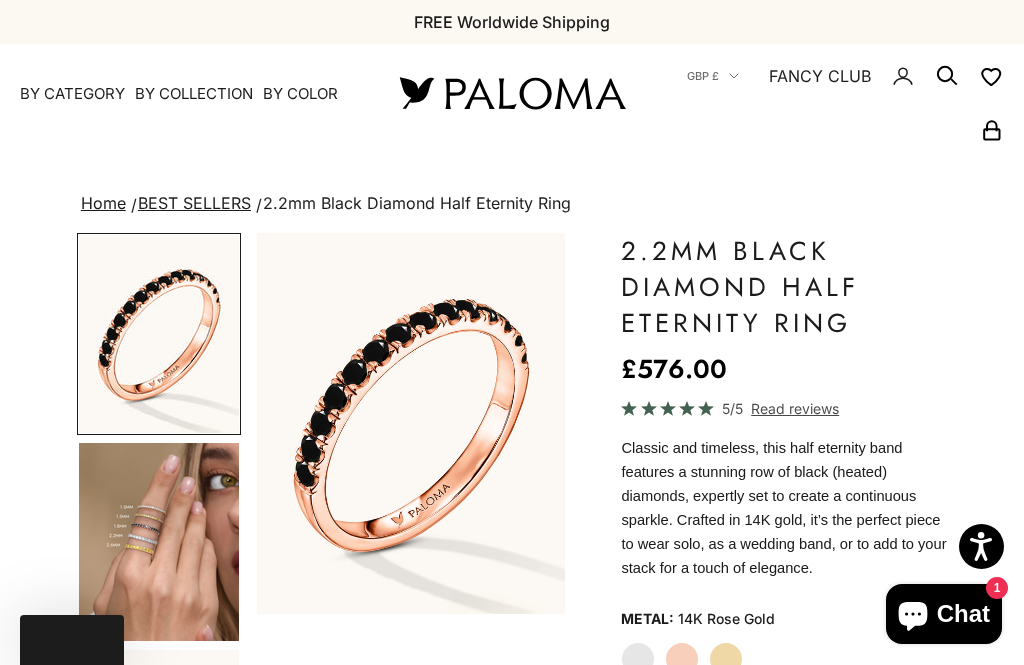 scroll, scrollTop: 93, scrollLeft: 0, axis: vertical 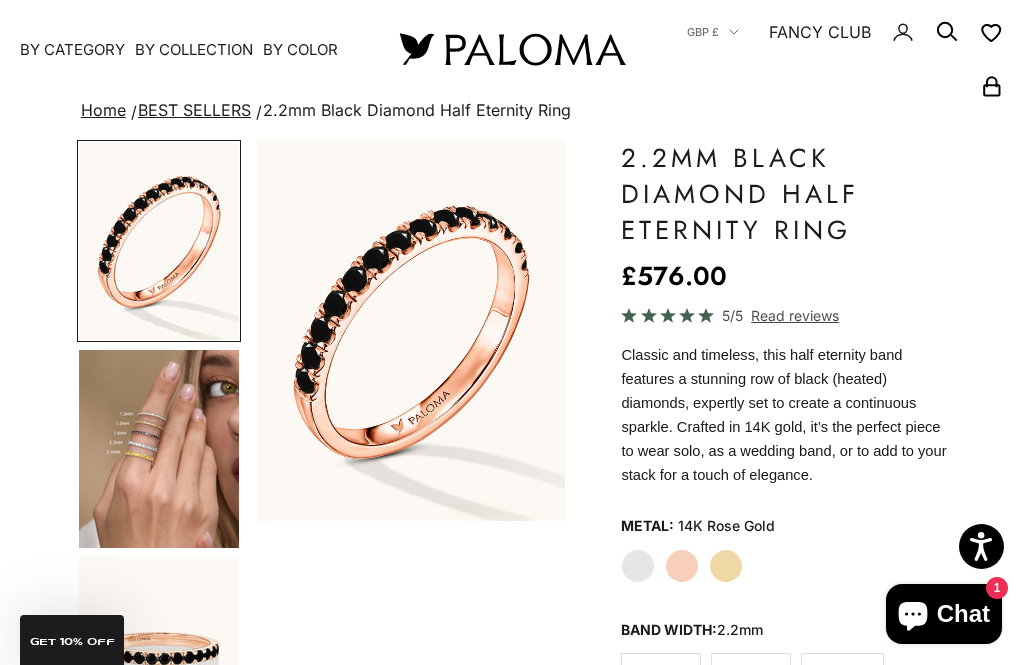 click on "Yellow Gold" 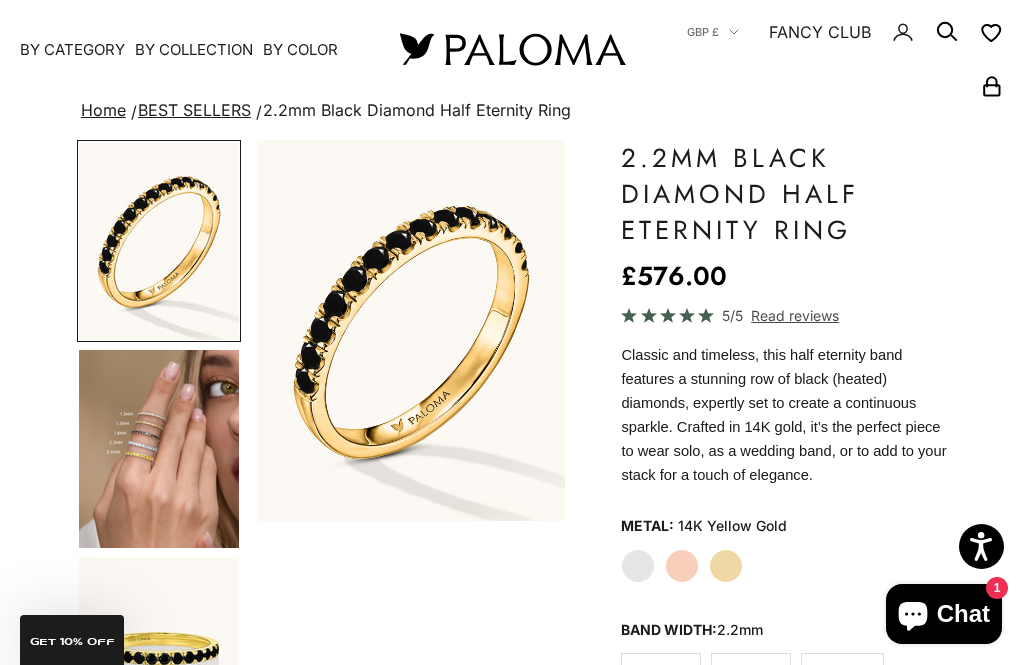 click on "Rose Gold" 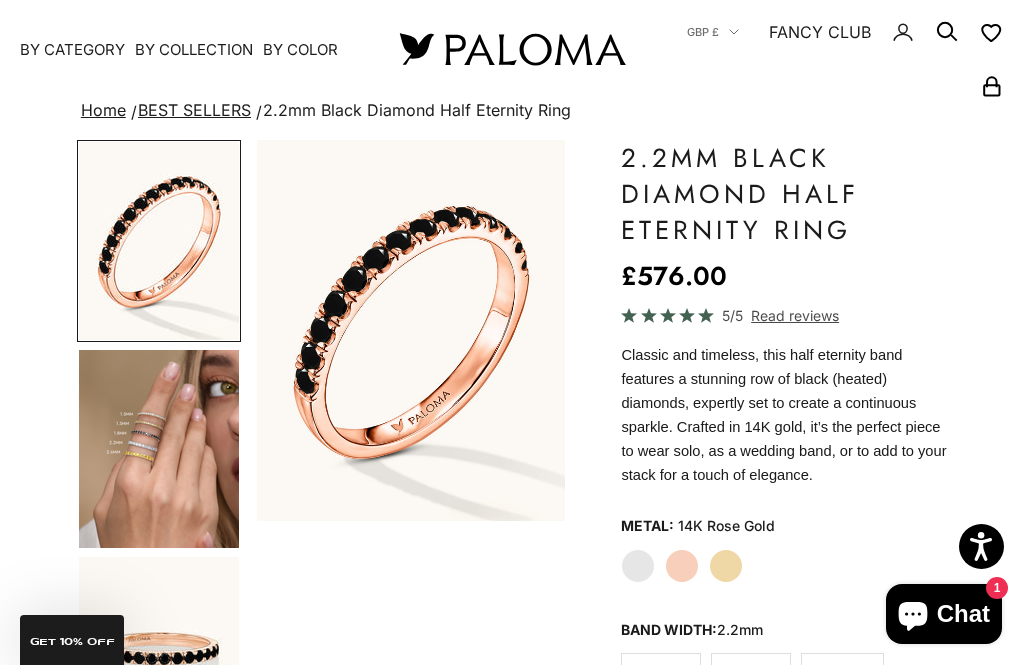 click on "Read reviews" 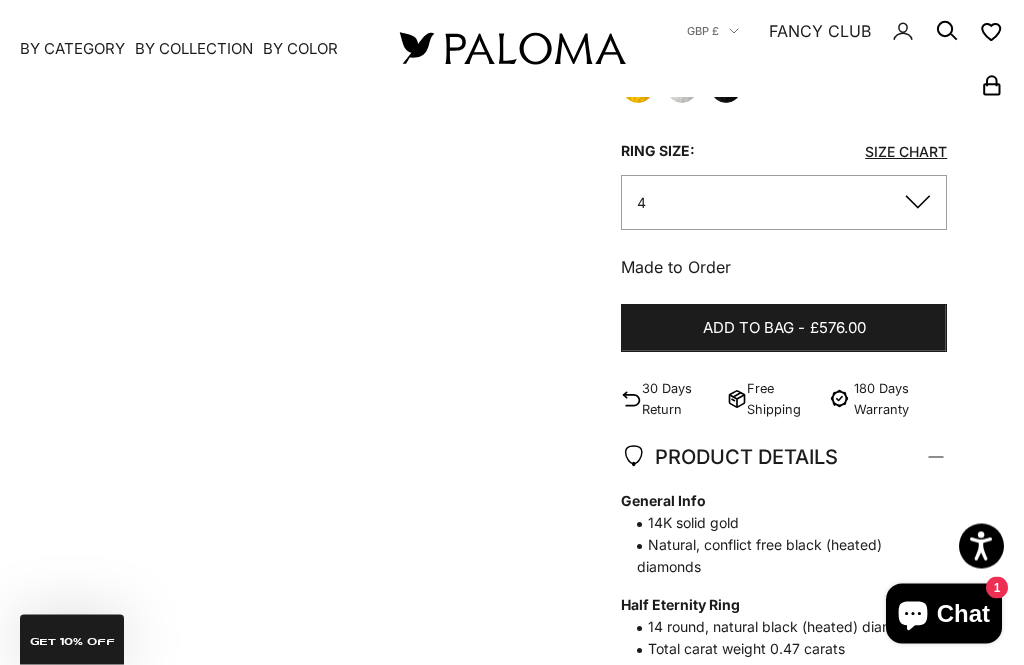 scroll, scrollTop: 847, scrollLeft: 0, axis: vertical 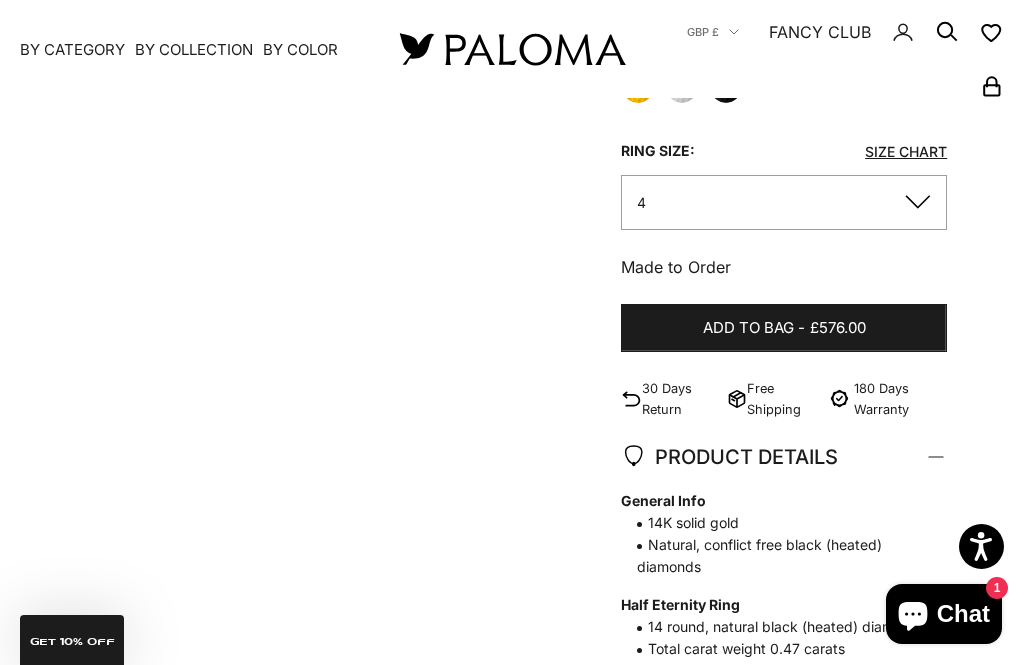 click on "4" 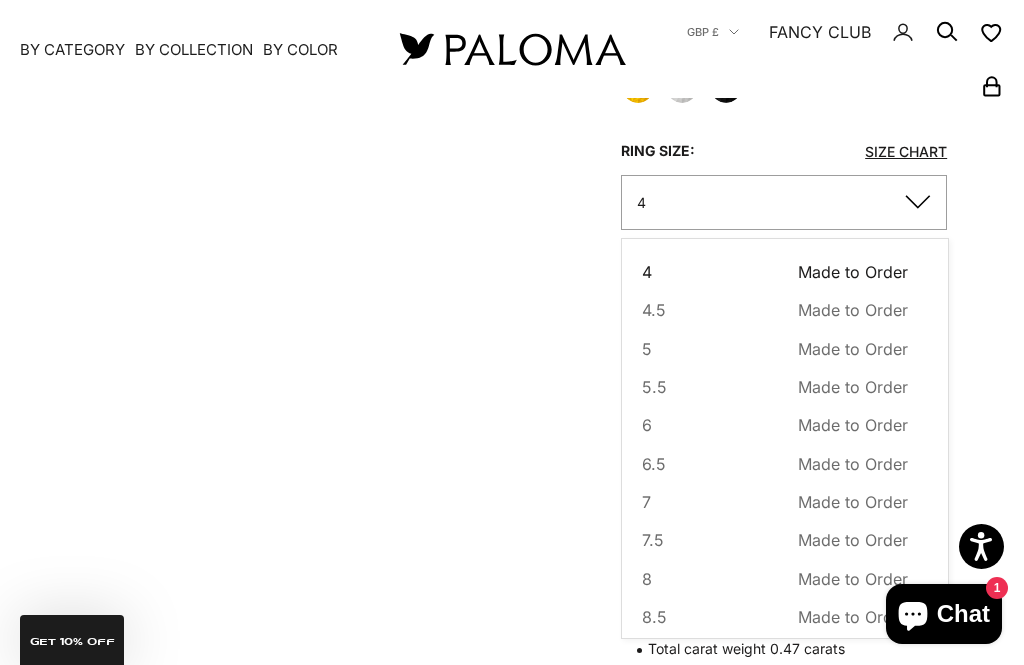 click on "5.5" at bounding box center (654, 387) 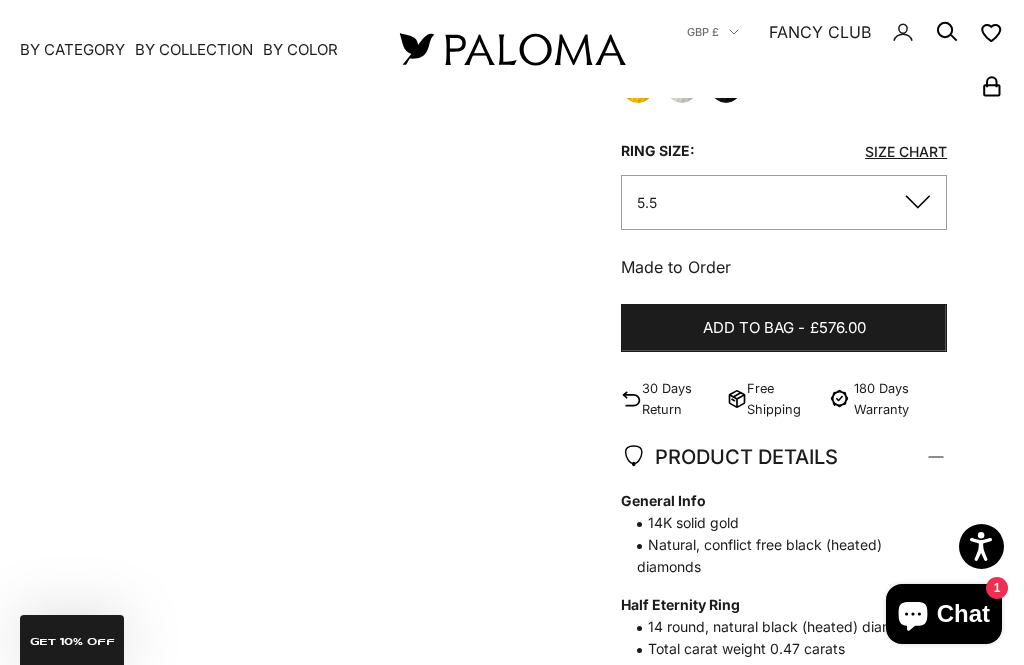 click on "£576.00" at bounding box center [838, 328] 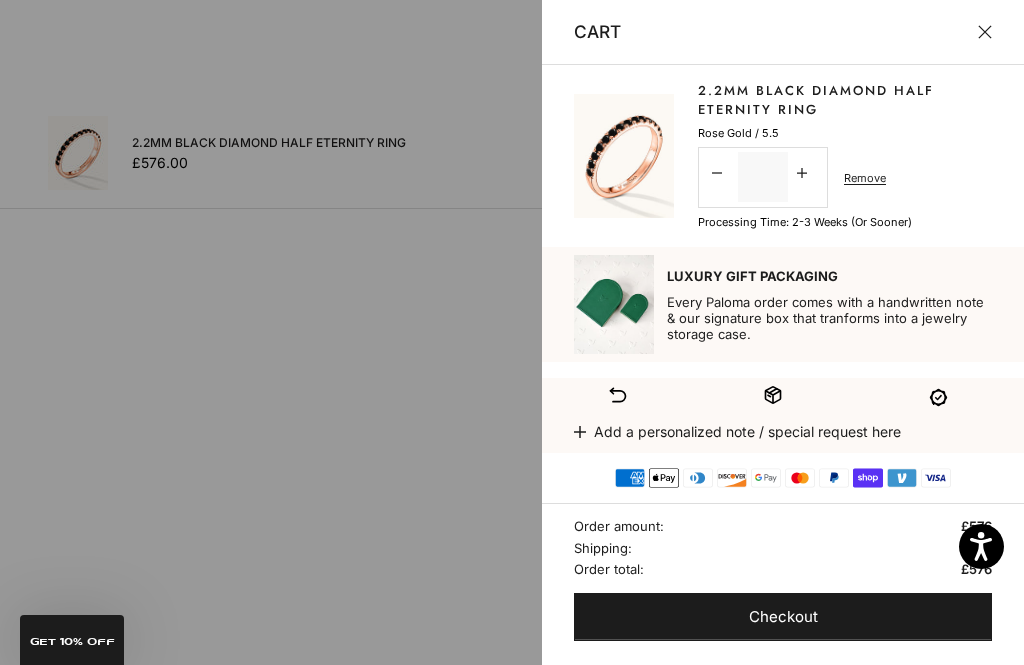 scroll, scrollTop: 1305, scrollLeft: 0, axis: vertical 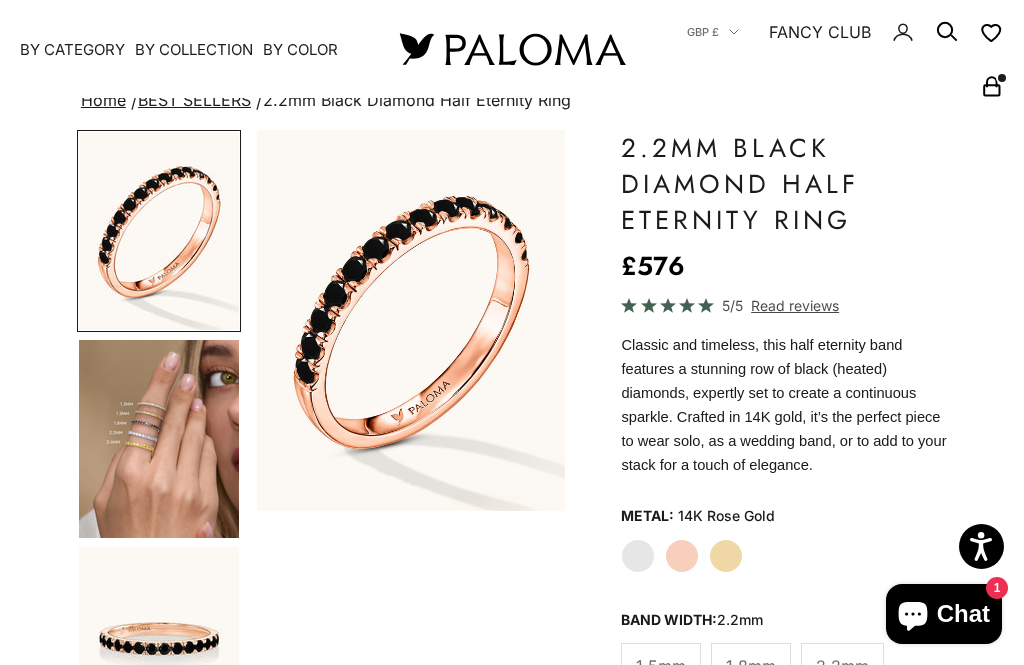 click 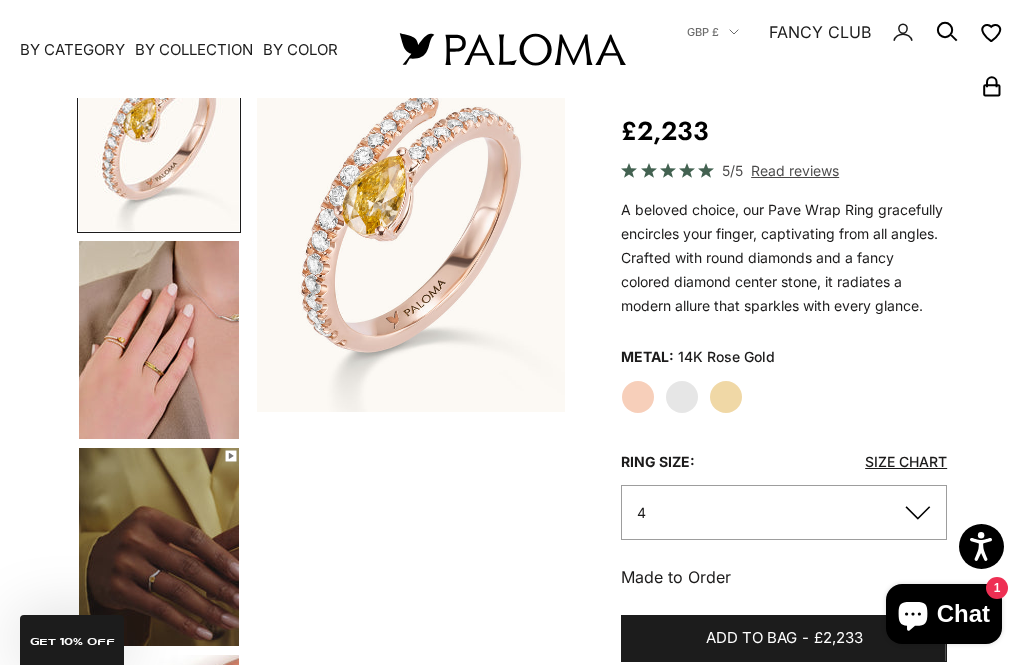 scroll, scrollTop: 203, scrollLeft: 0, axis: vertical 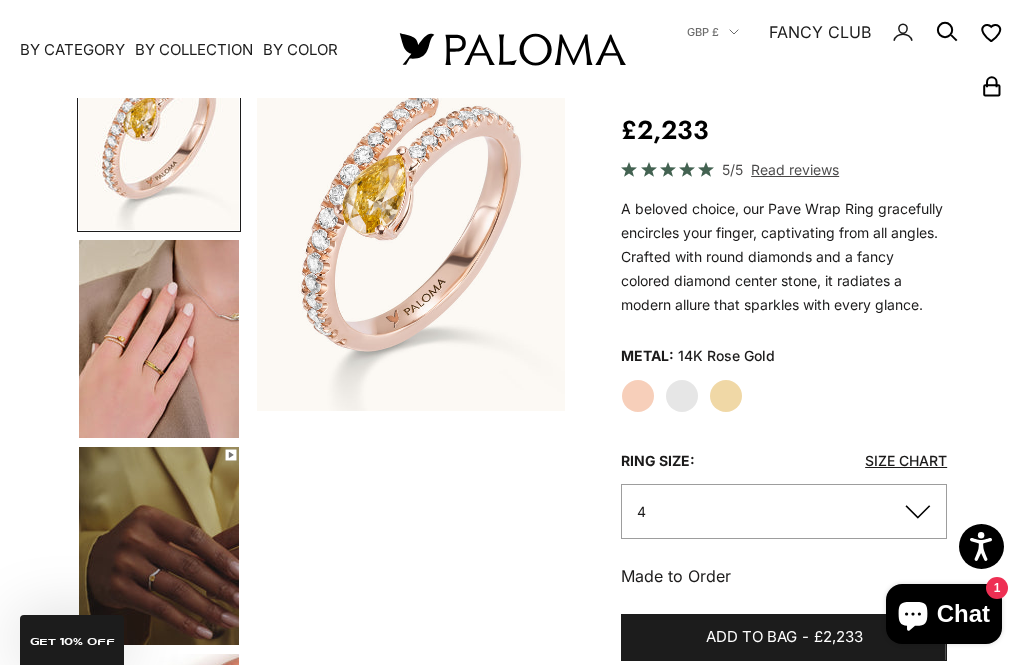 click at bounding box center (159, 546) 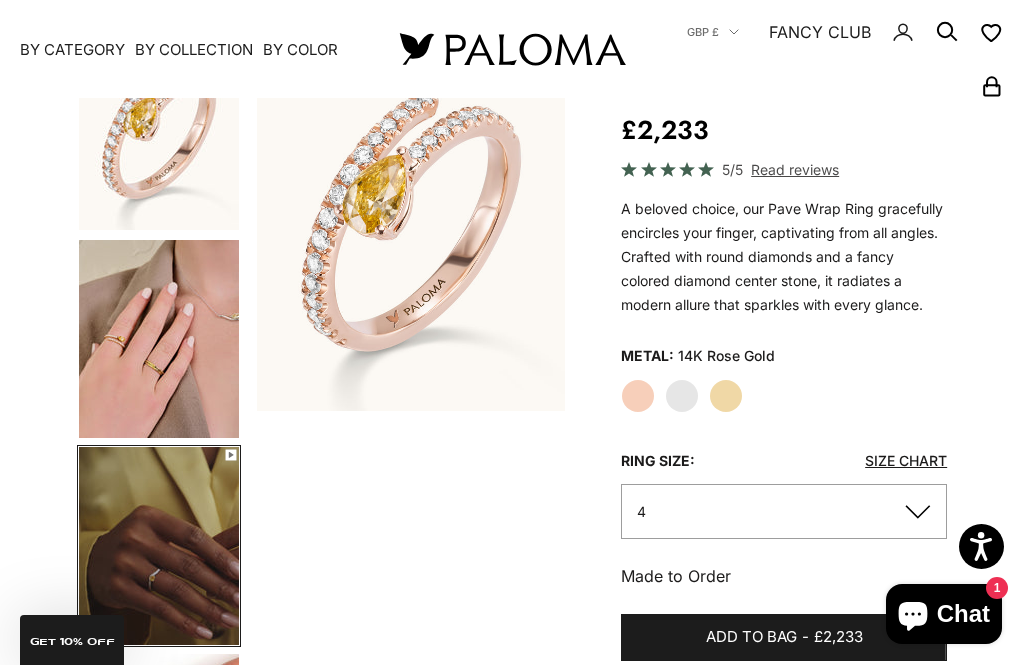 scroll, scrollTop: 0, scrollLeft: 41, axis: horizontal 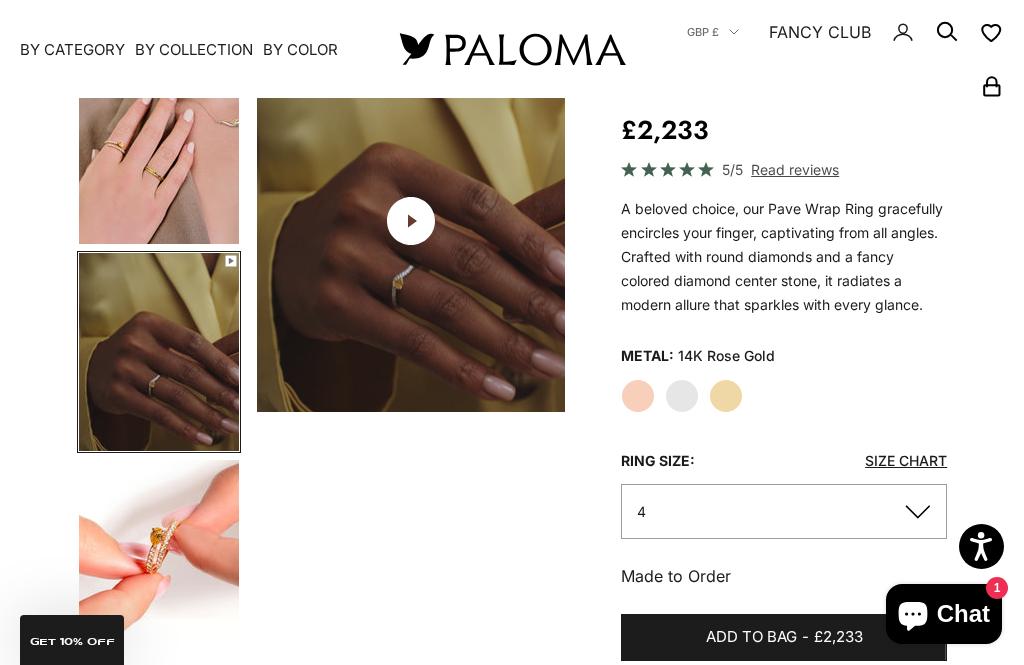 click at bounding box center [159, 559] 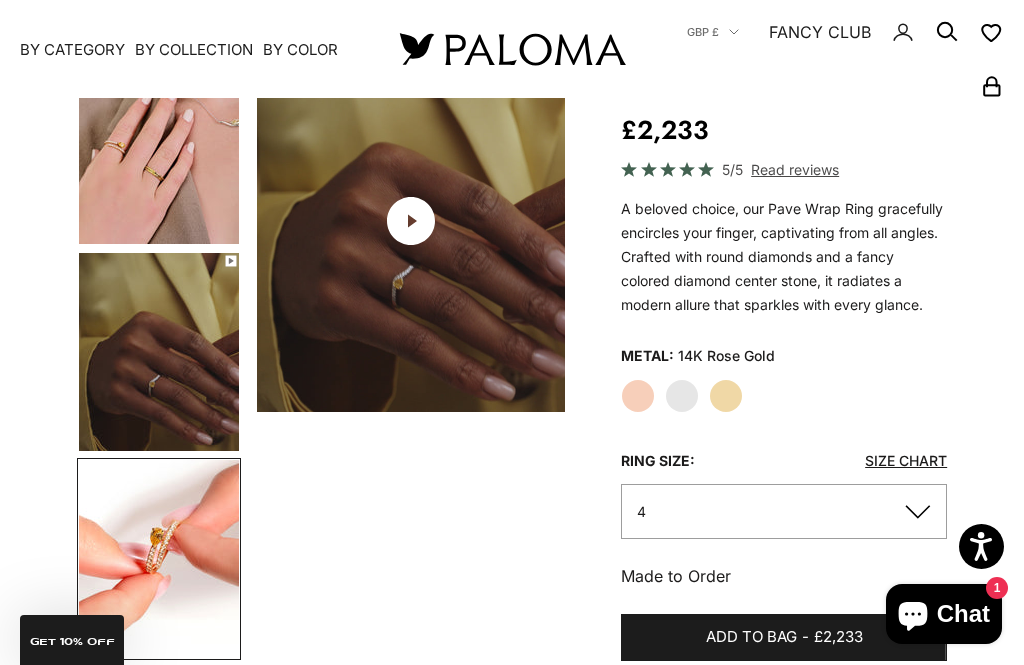 scroll, scrollTop: 378, scrollLeft: 0, axis: vertical 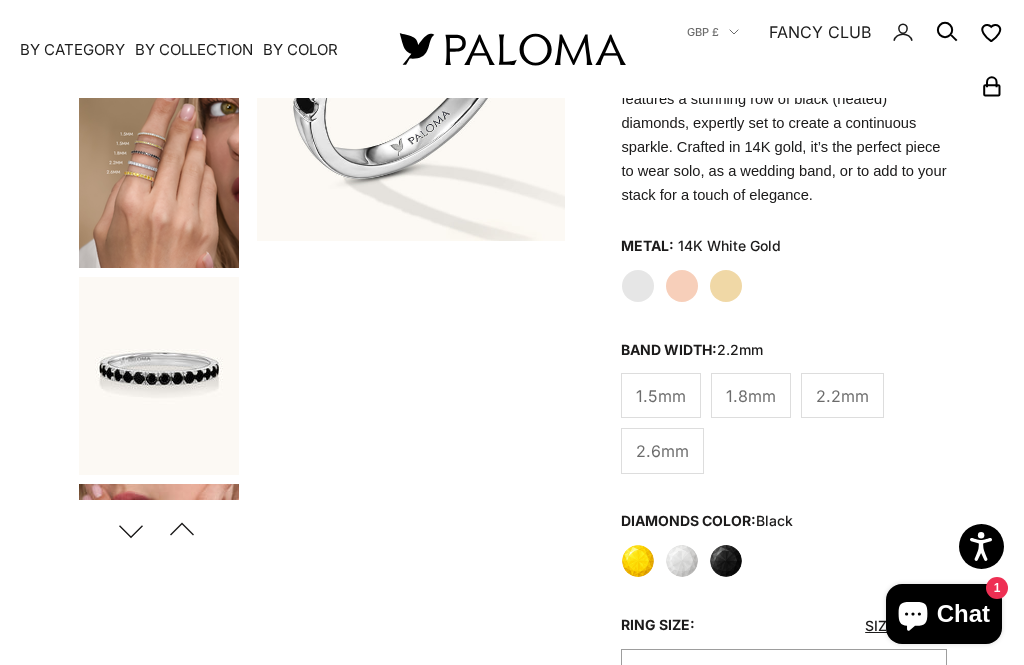 click on "1.5mm" 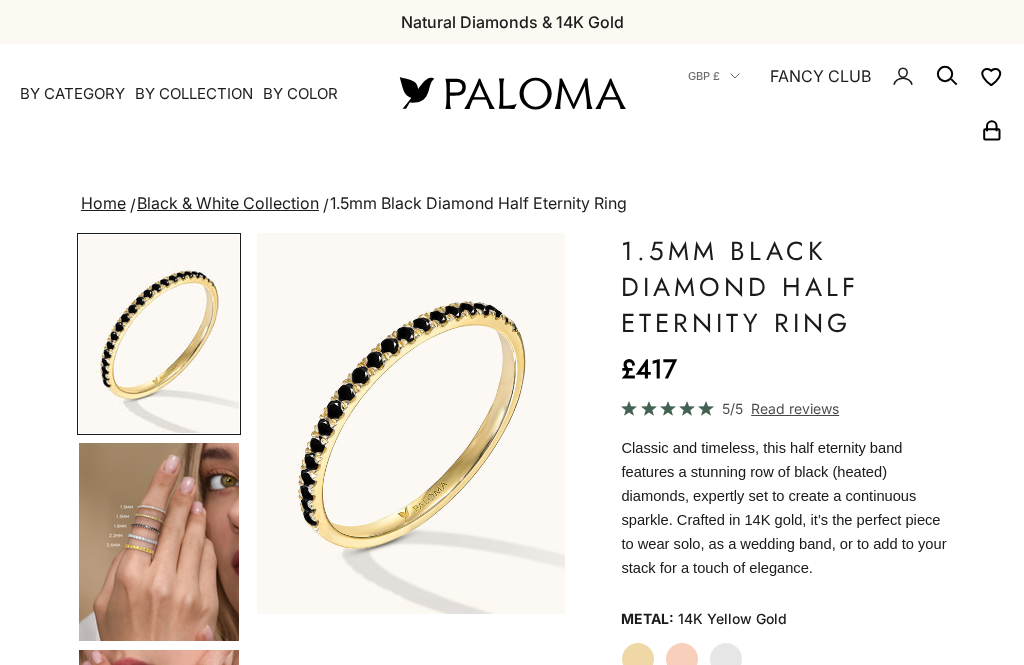 scroll, scrollTop: 0, scrollLeft: 0, axis: both 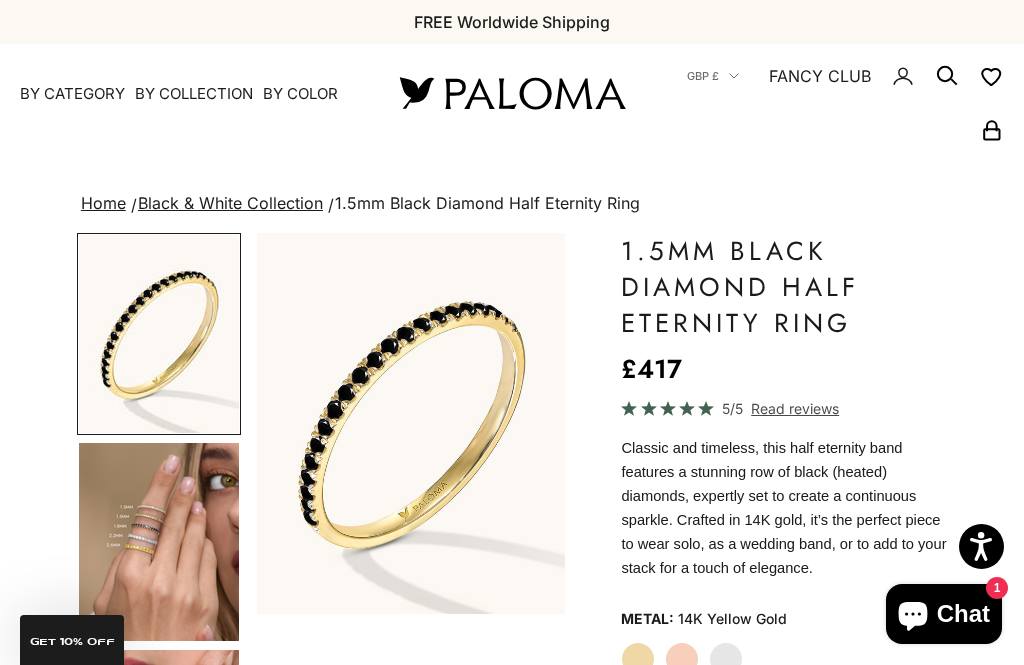click at bounding box center (159, 542) 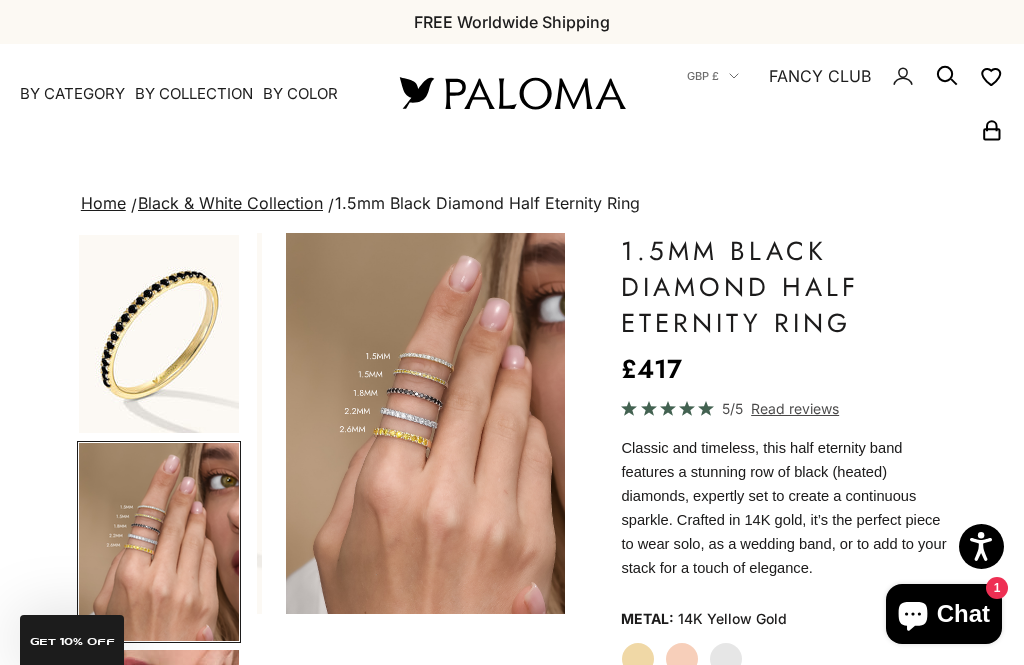scroll, scrollTop: 0, scrollLeft: 333, axis: horizontal 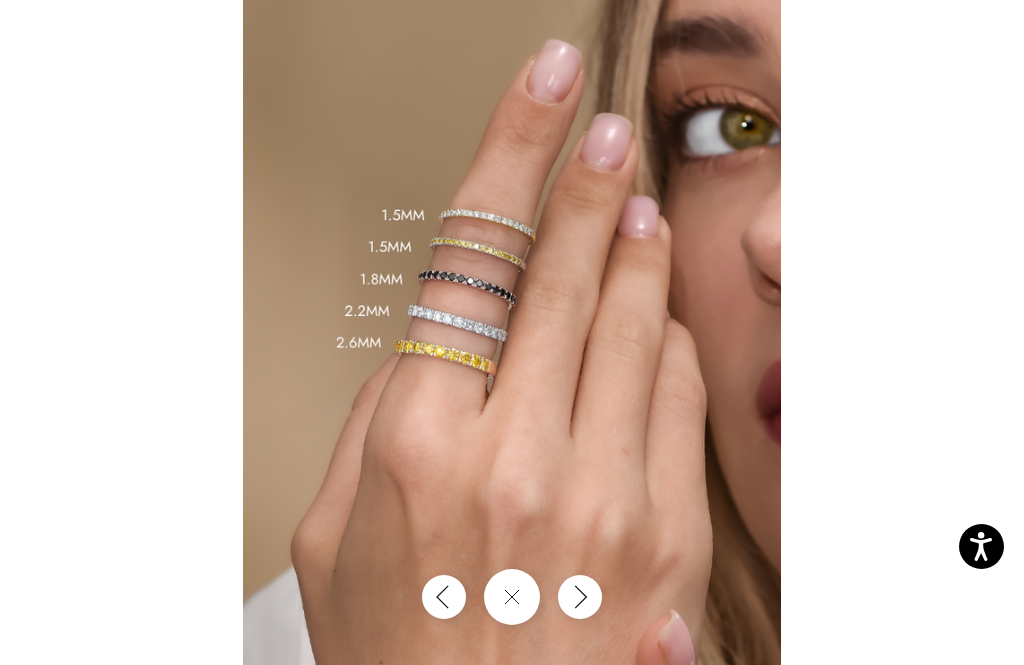 click 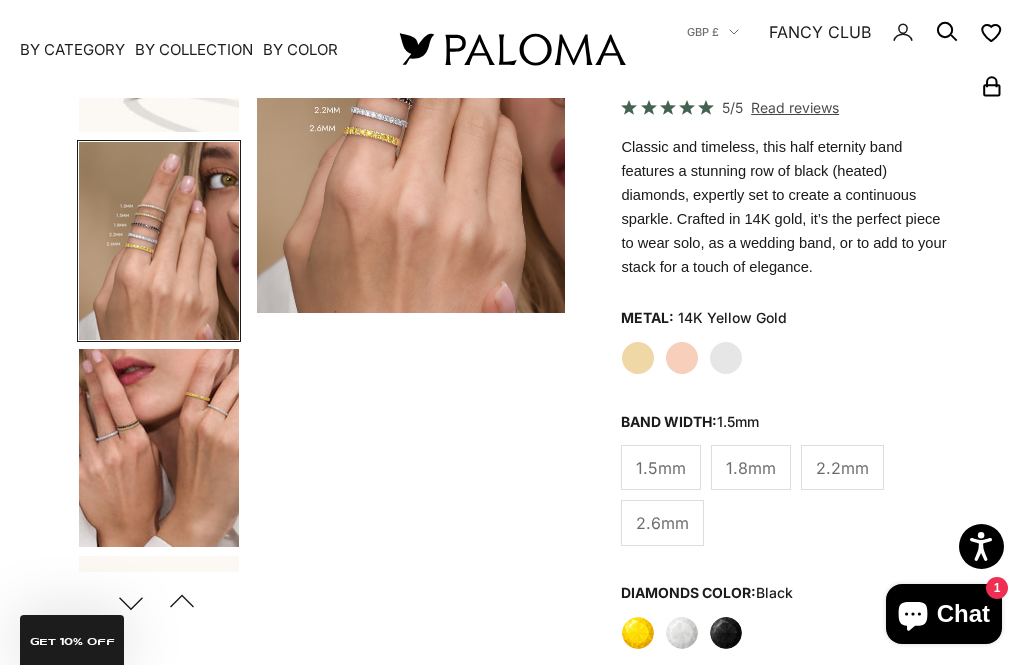 scroll, scrollTop: 316, scrollLeft: 0, axis: vertical 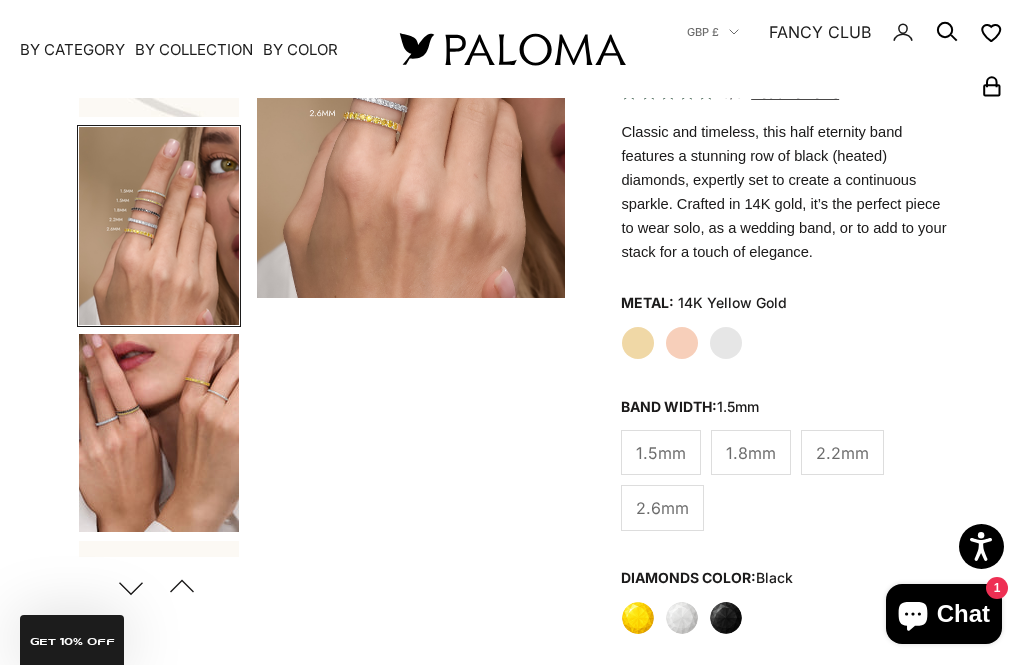 click on "Rose Gold" 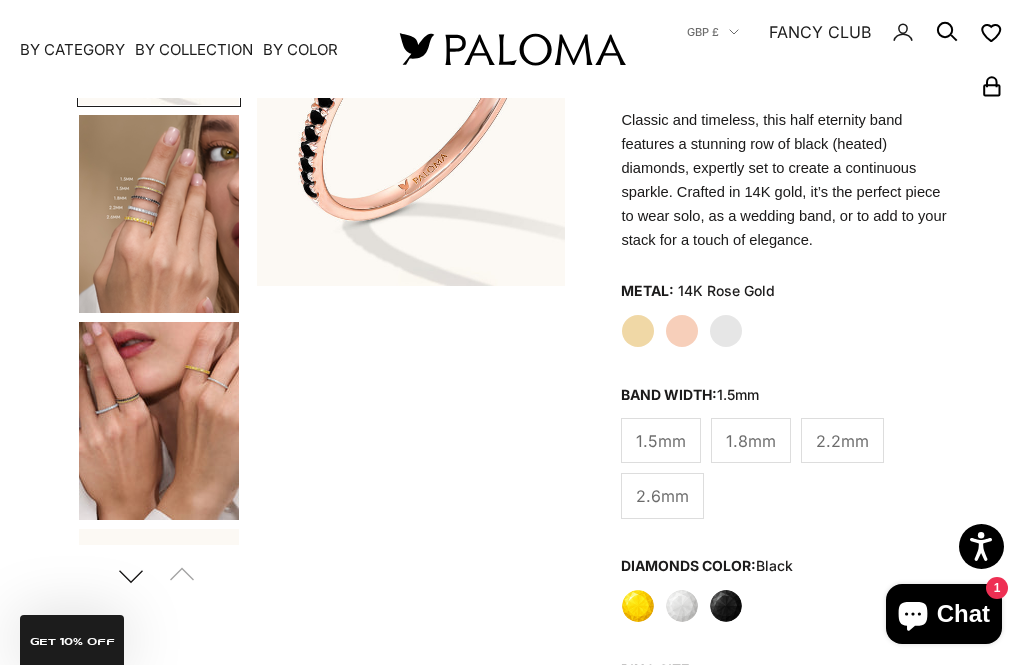 scroll, scrollTop: 347, scrollLeft: 0, axis: vertical 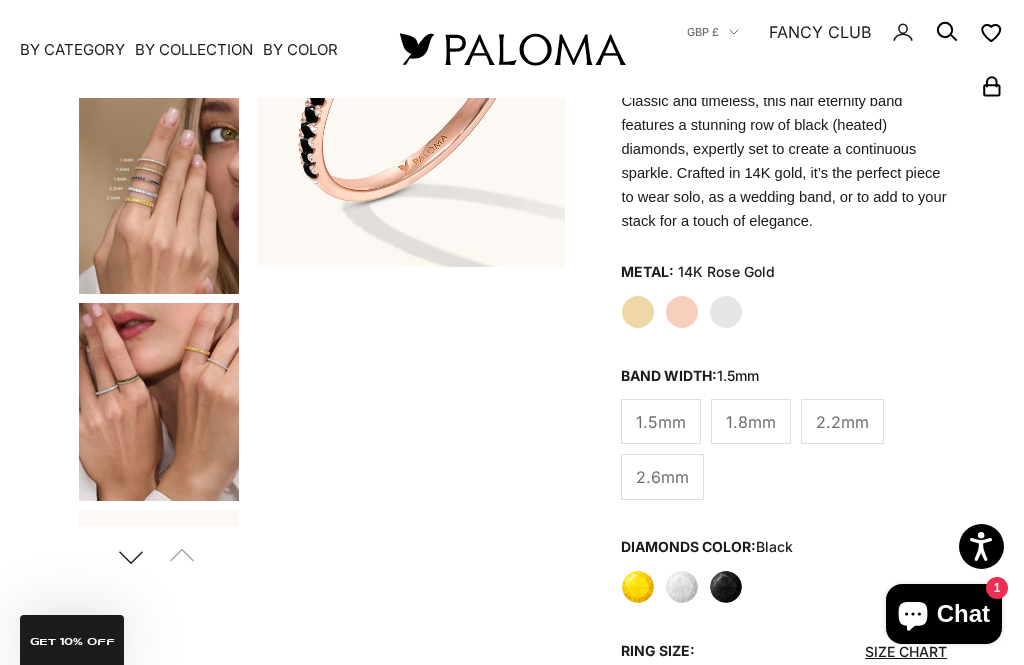 click on "1.8mm" 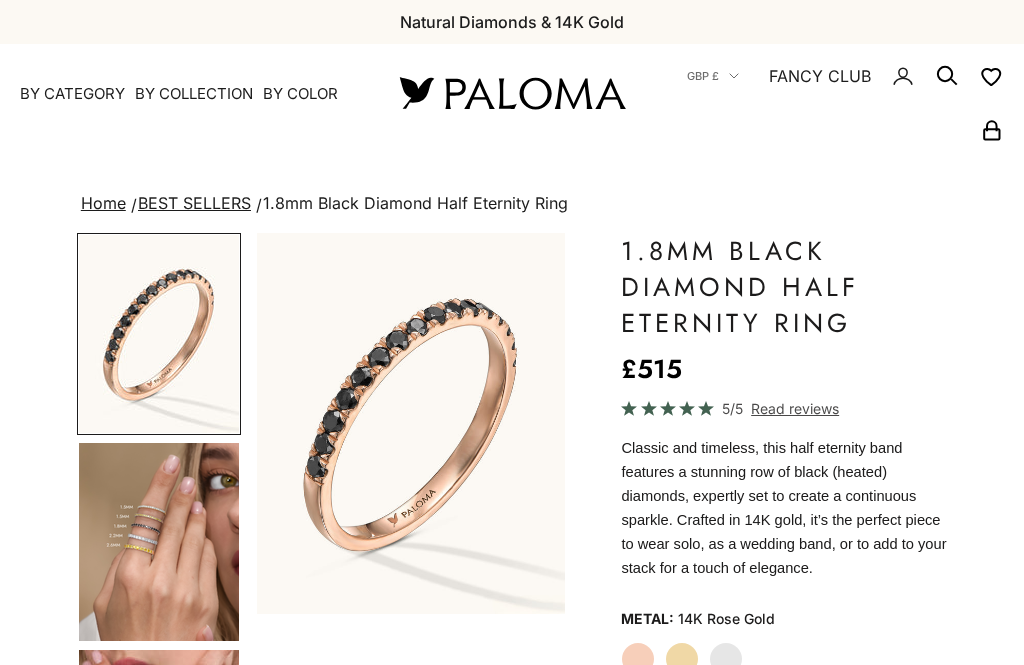 scroll, scrollTop: 0, scrollLeft: 0, axis: both 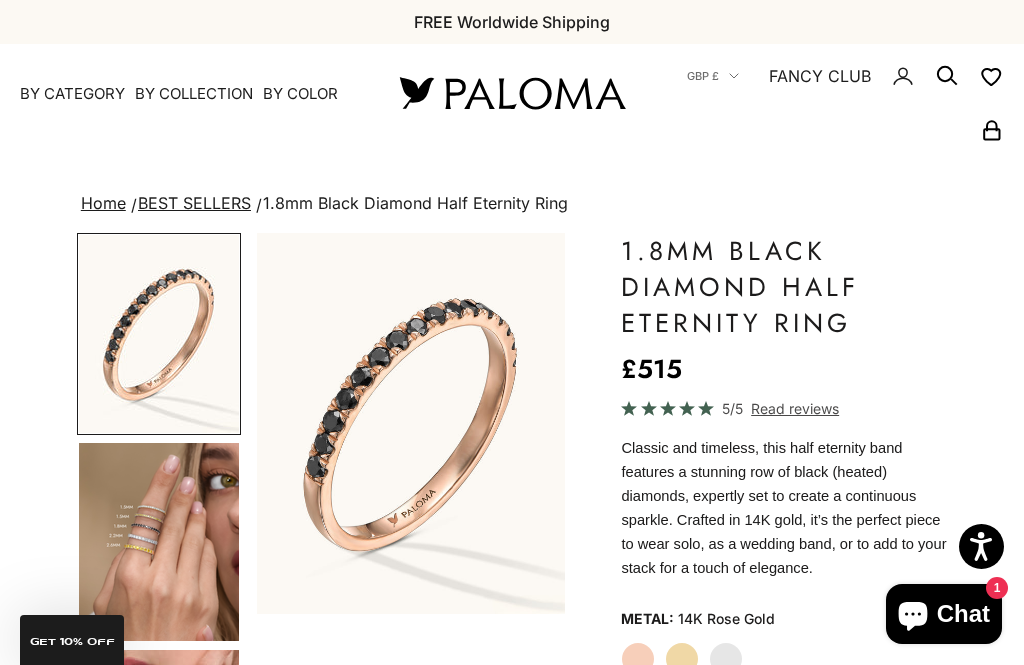 click at bounding box center (159, 542) 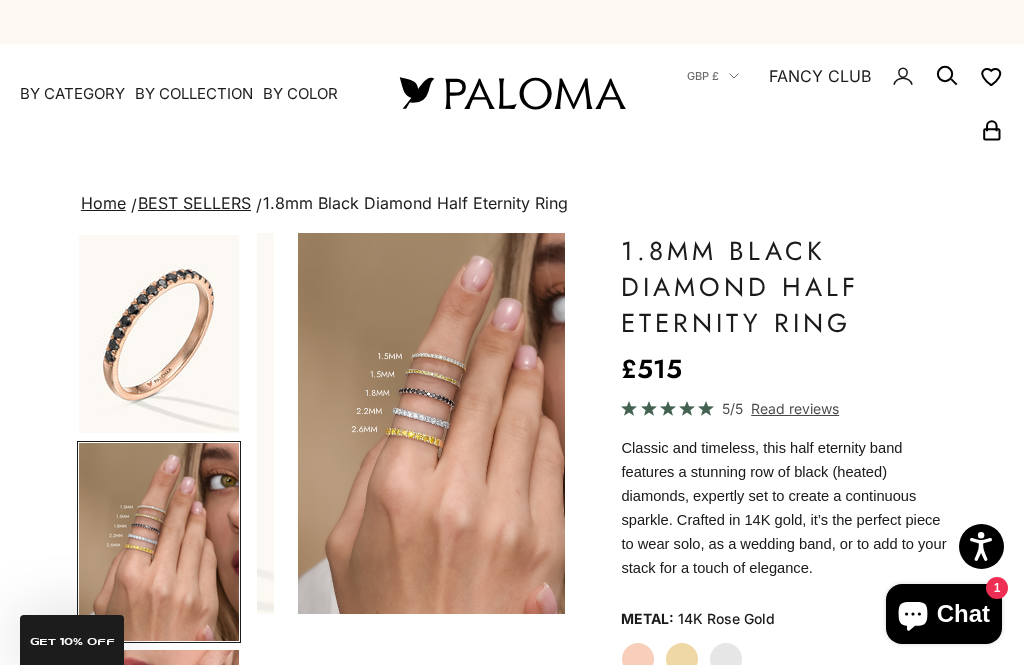scroll, scrollTop: 0, scrollLeft: 333, axis: horizontal 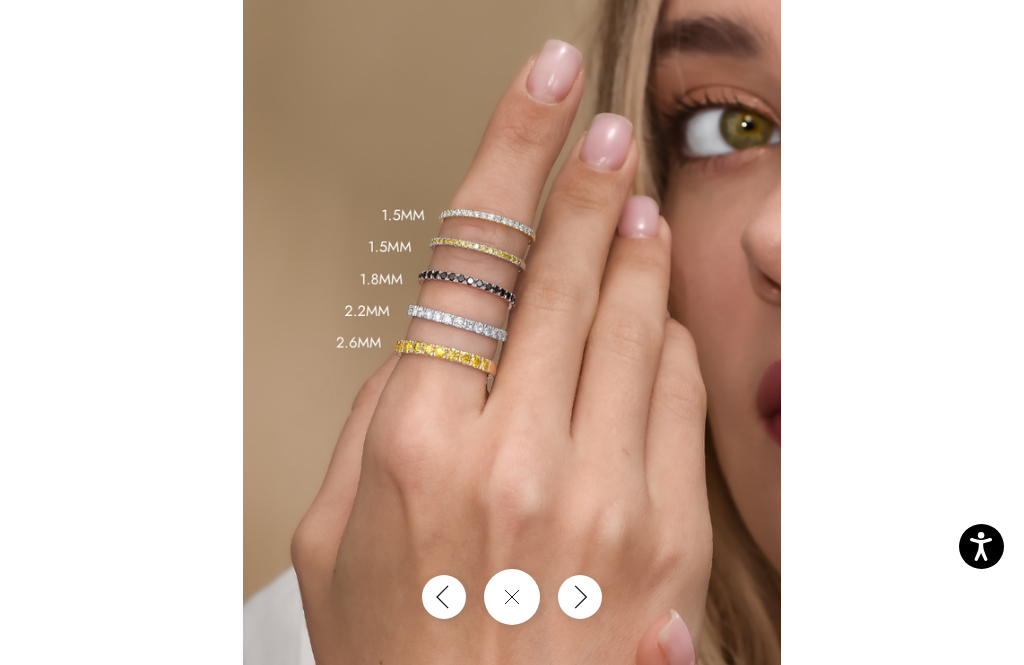 click 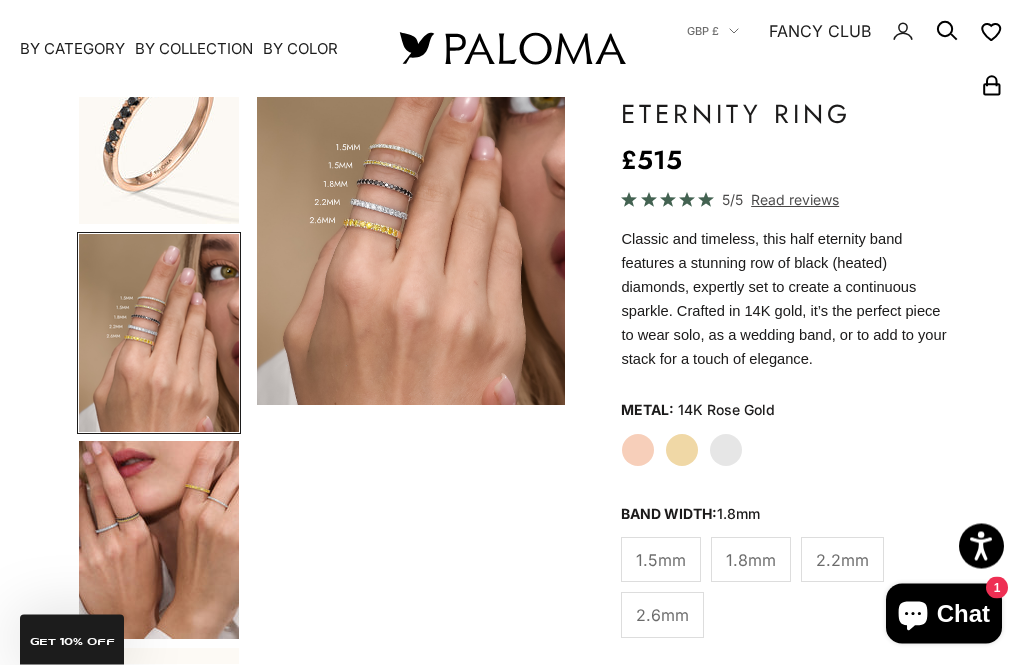 scroll, scrollTop: 210, scrollLeft: 0, axis: vertical 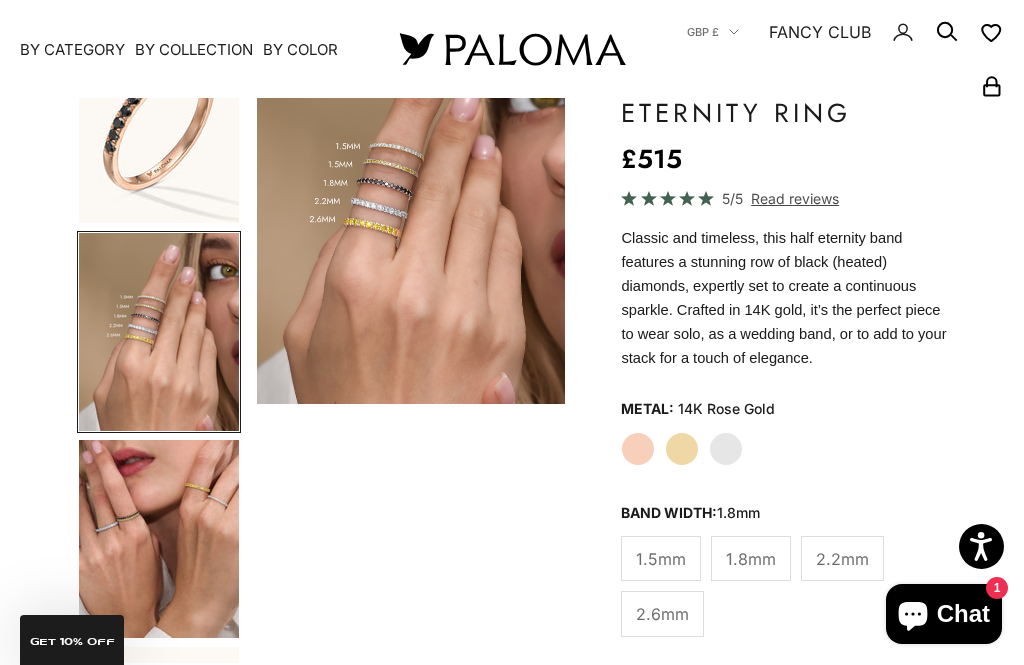 click on "2.2mm" 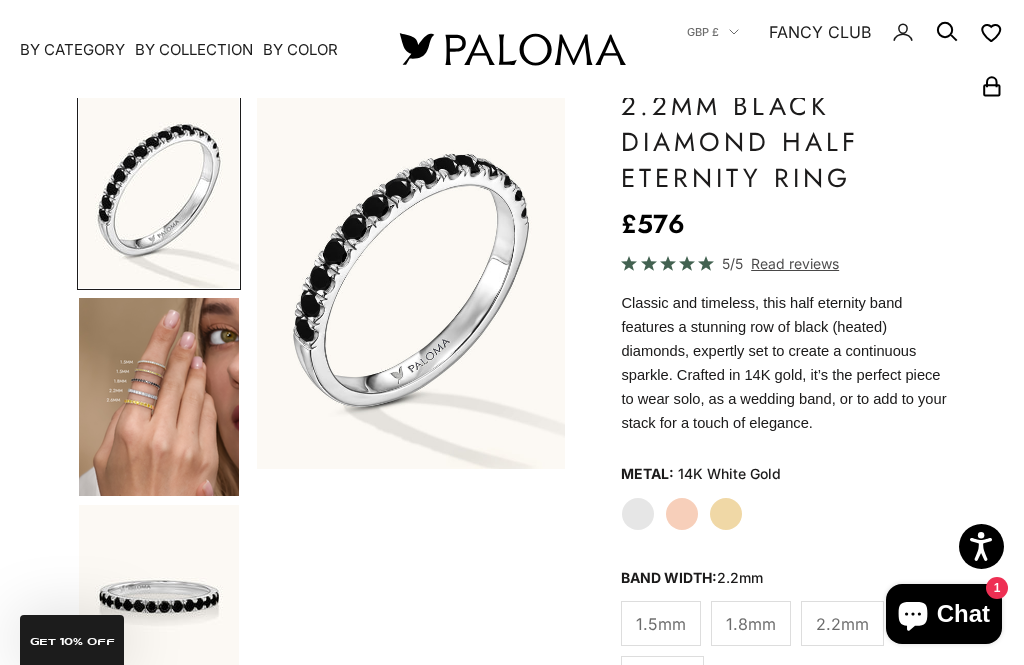 scroll, scrollTop: 151, scrollLeft: 0, axis: vertical 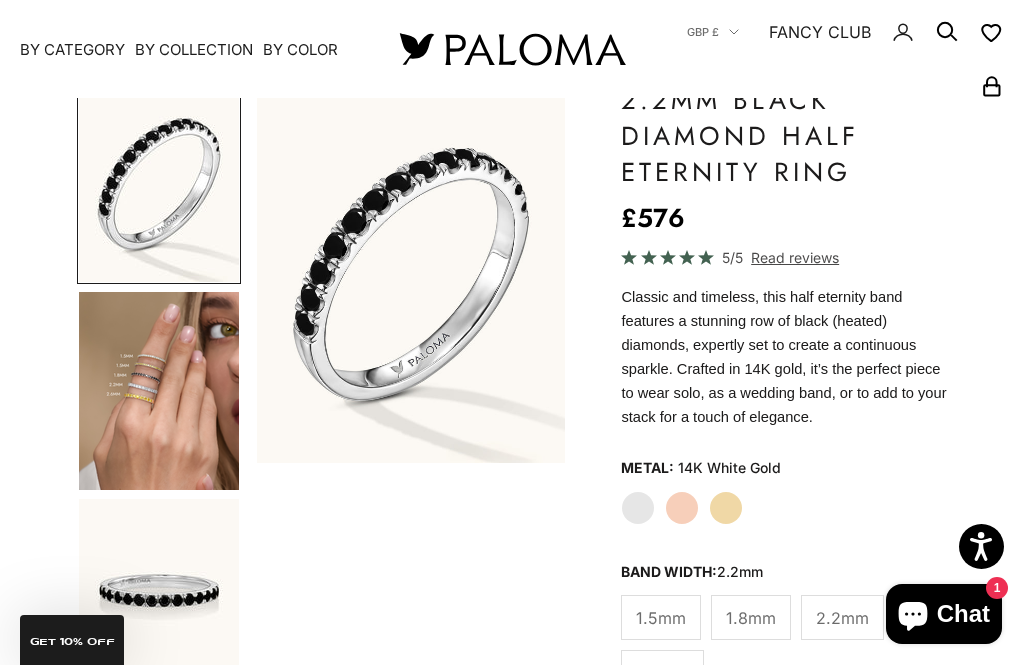 click on "1.8mm" 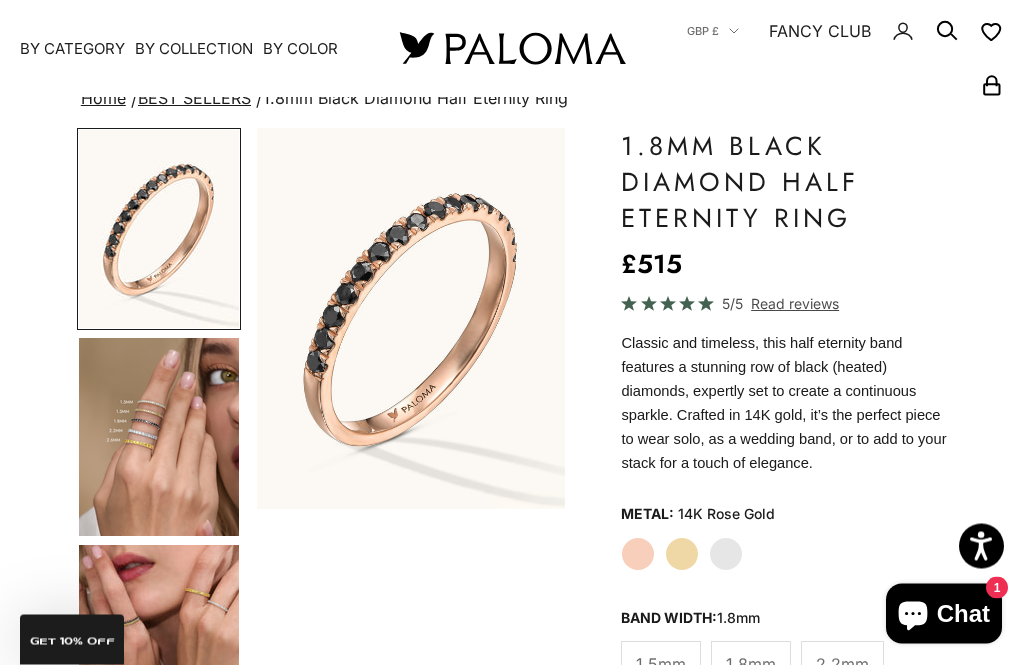 scroll, scrollTop: 105, scrollLeft: 0, axis: vertical 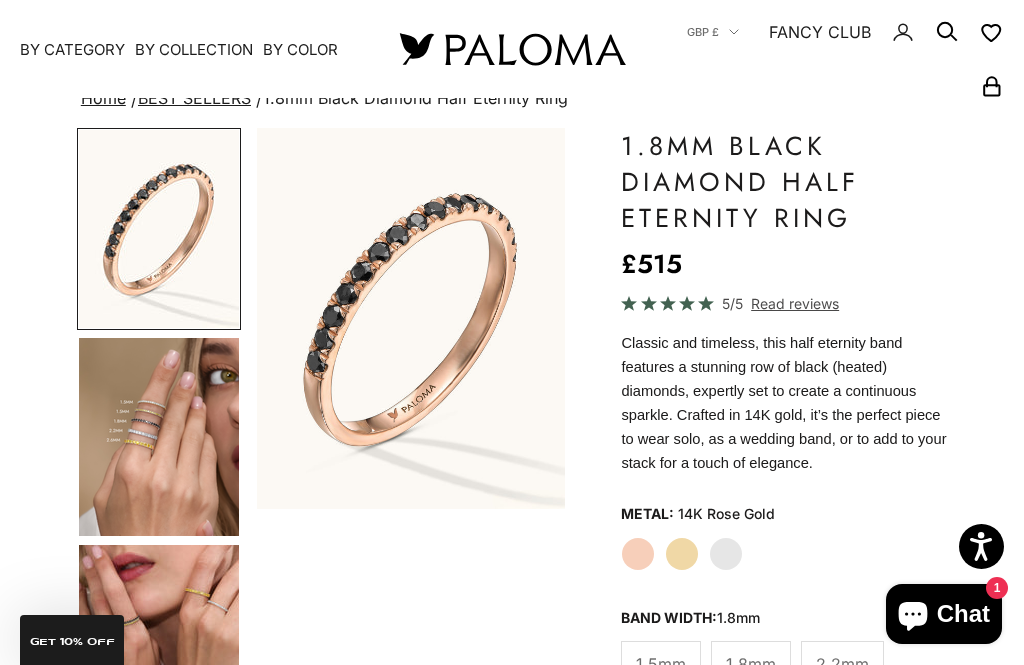 click on "1.5mm" 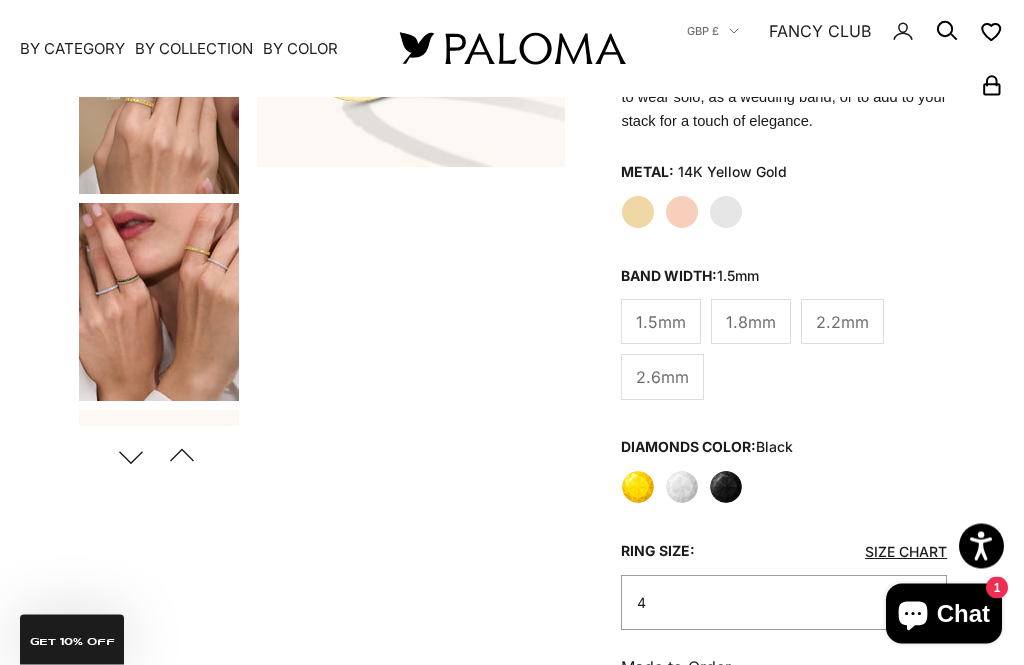 scroll, scrollTop: 463, scrollLeft: 0, axis: vertical 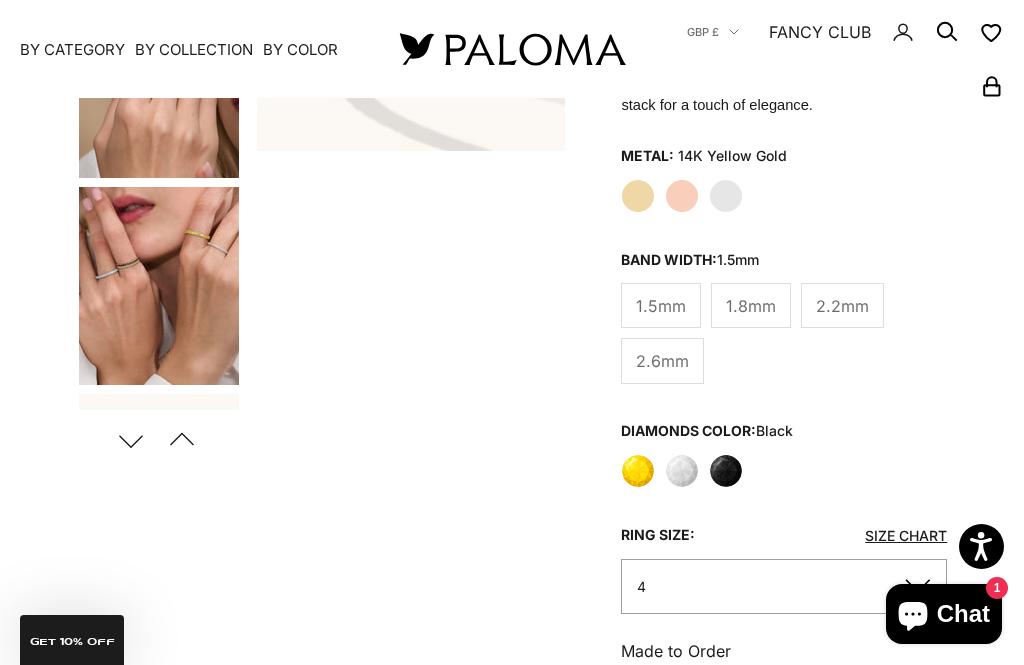 click on "4" 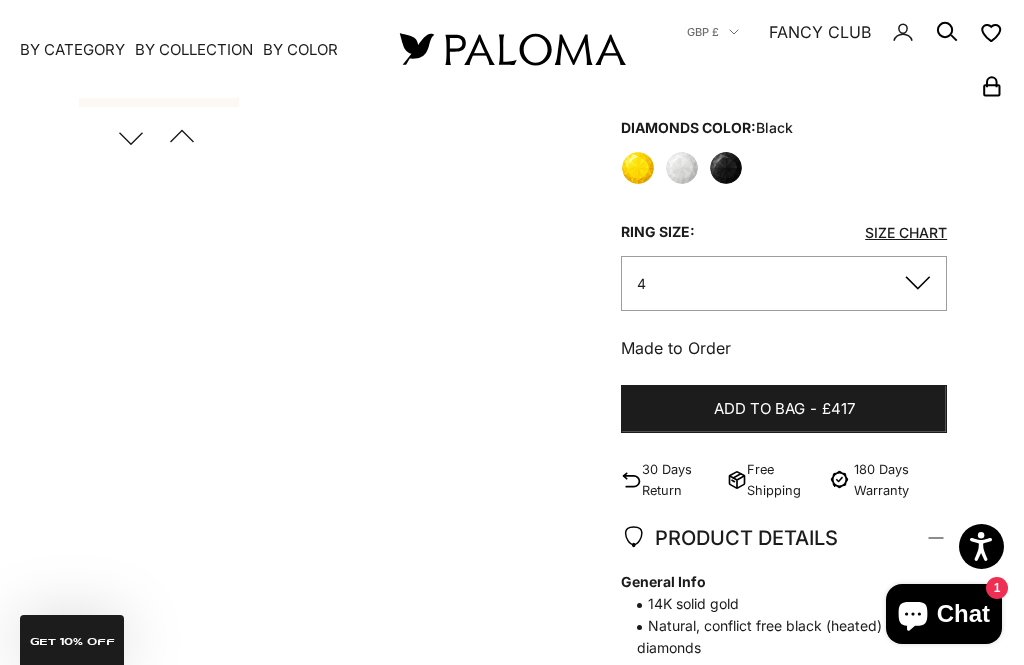 scroll, scrollTop: 693, scrollLeft: 0, axis: vertical 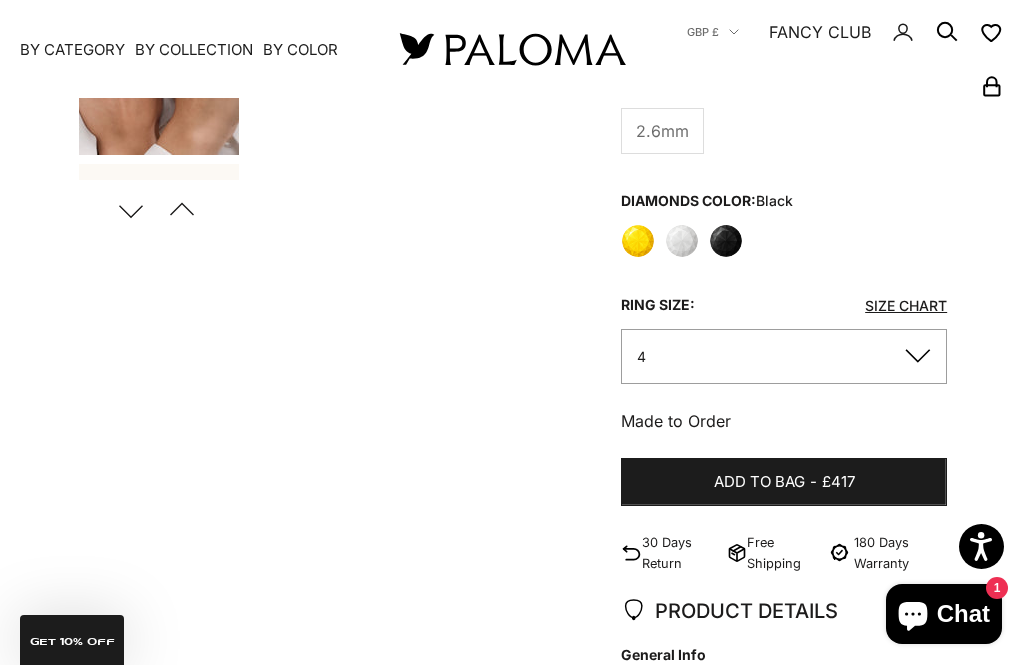 click on "4" 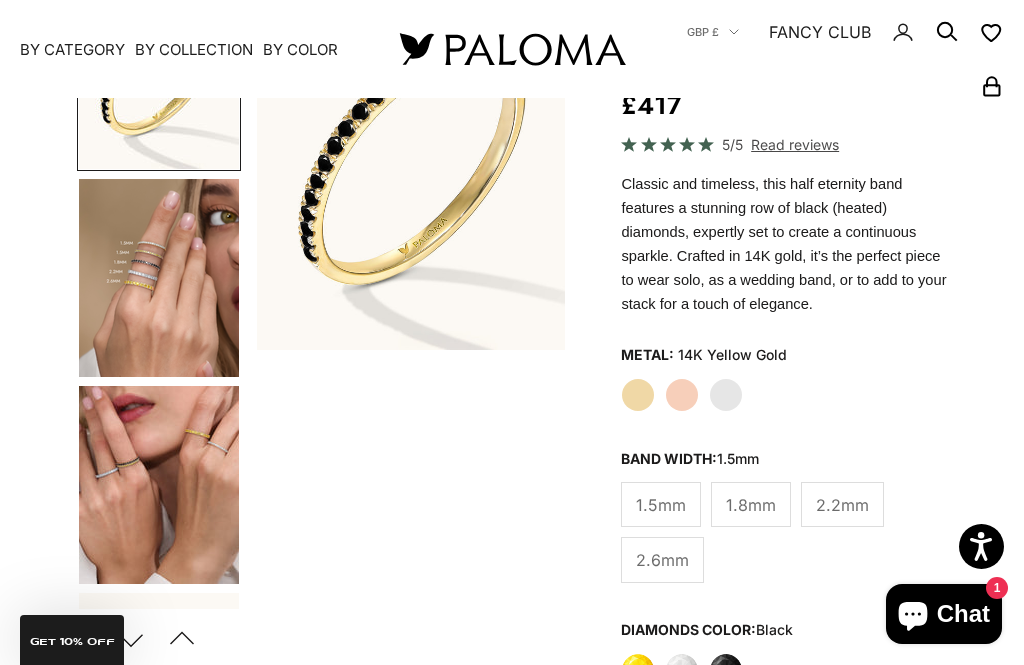 scroll, scrollTop: 265, scrollLeft: 0, axis: vertical 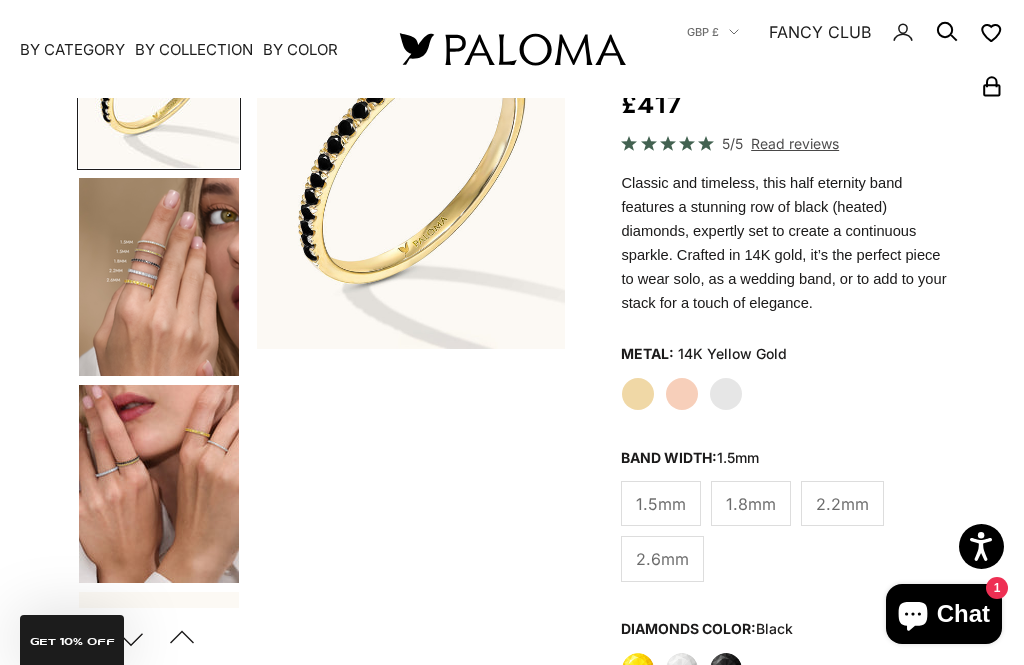 click on "Rose Gold" 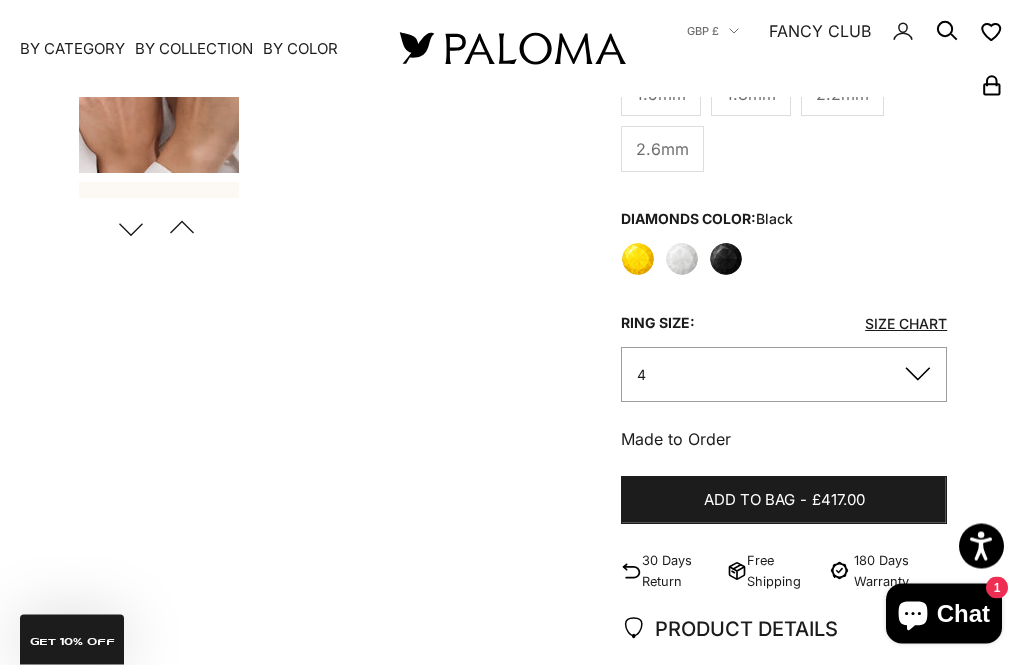 scroll, scrollTop: 675, scrollLeft: 0, axis: vertical 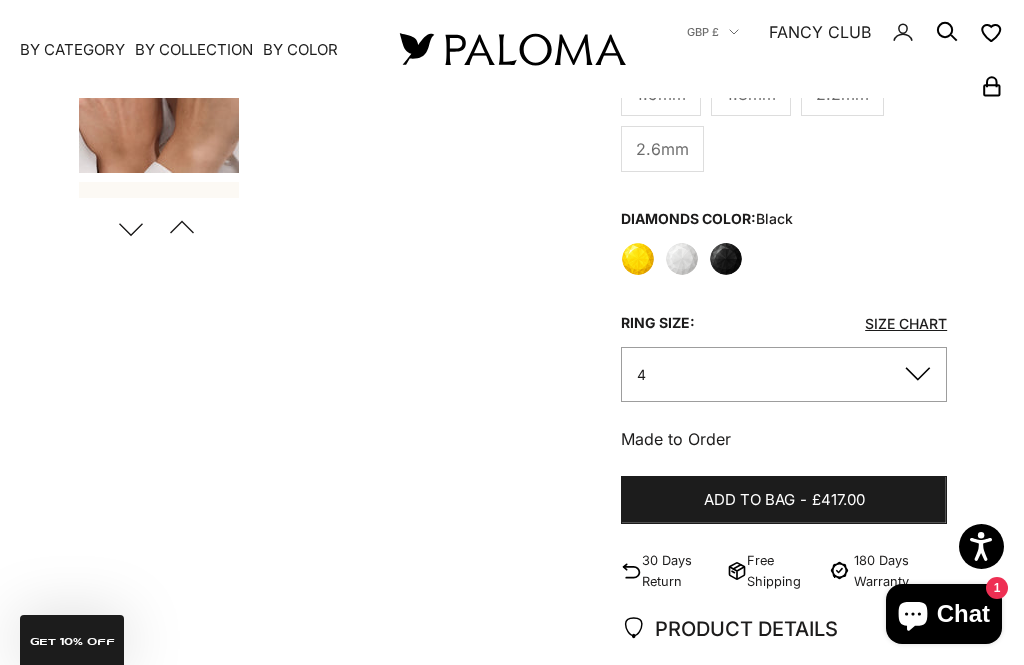 click on "4" 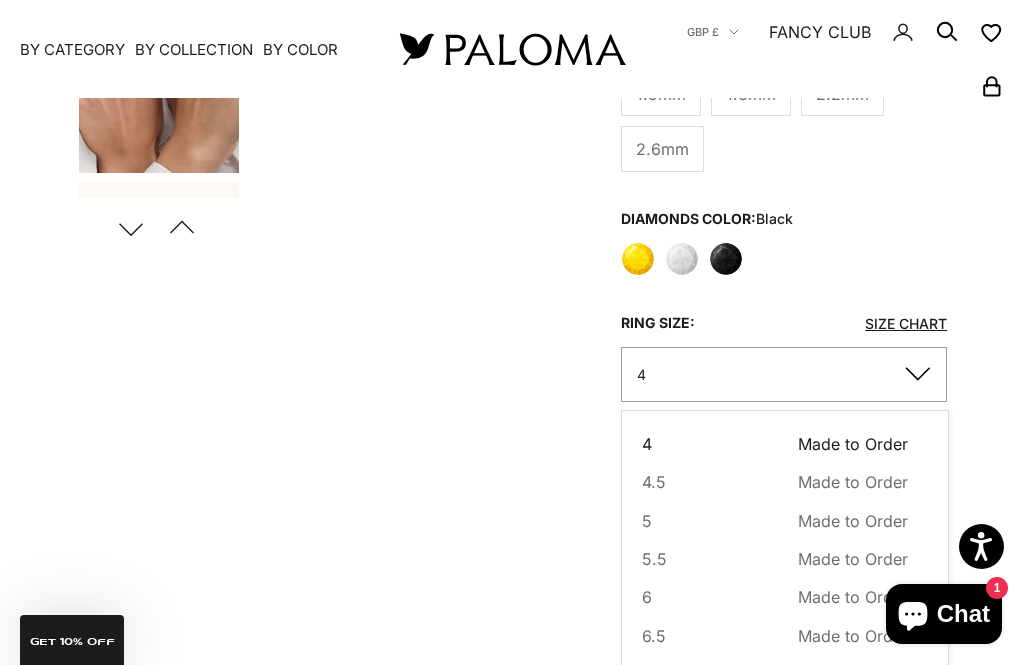 click on "5.5 Made to Order Sold out" at bounding box center (775, 559) 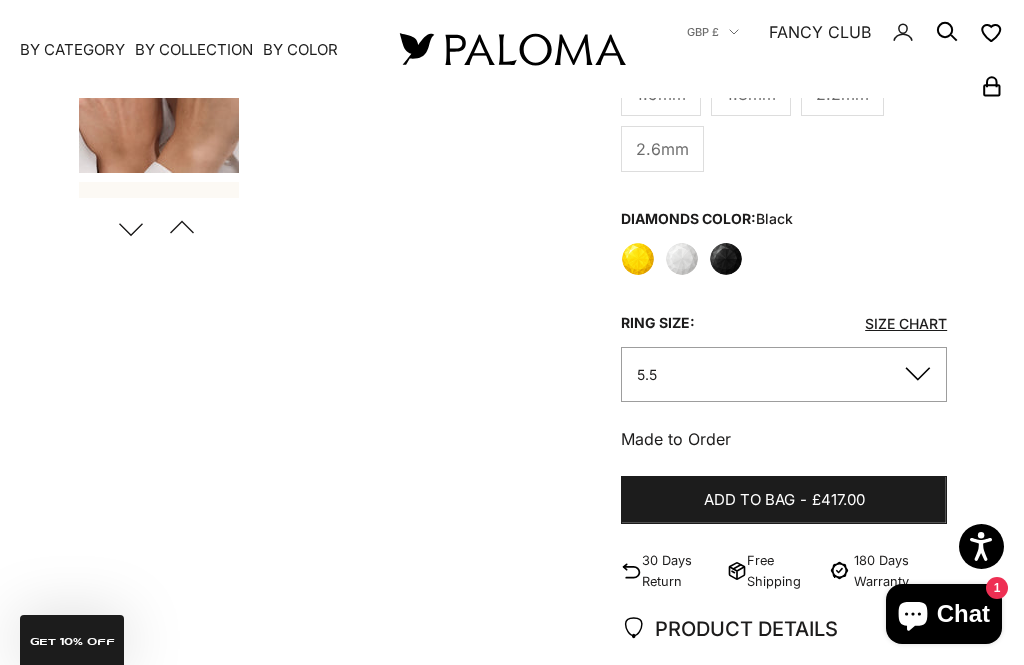 click on "£417.00" at bounding box center (838, 500) 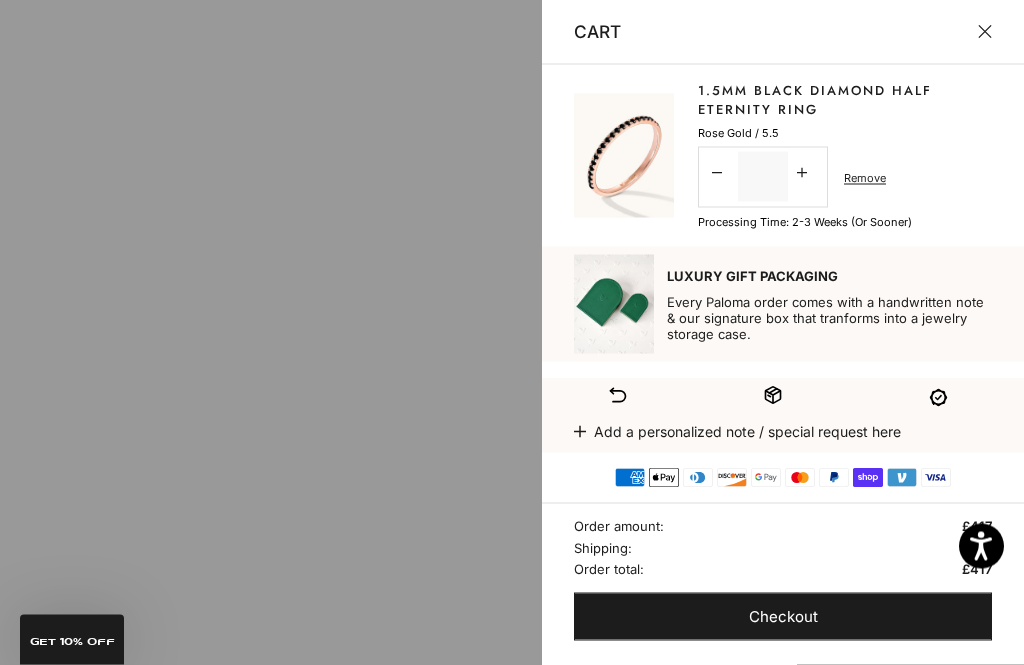 scroll, scrollTop: 1107, scrollLeft: 0, axis: vertical 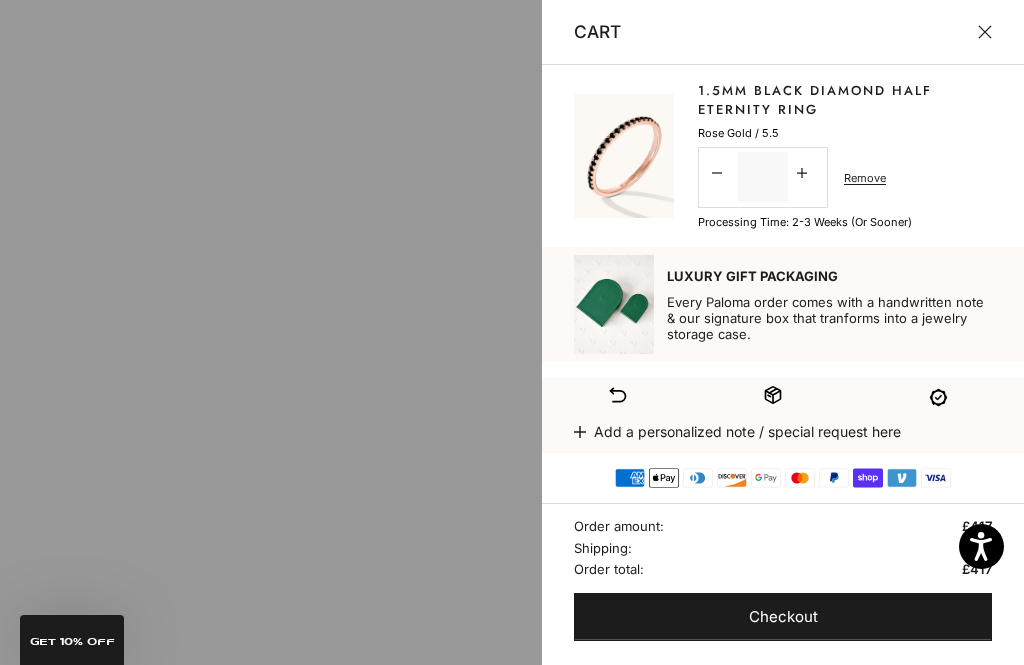 click on "Checkout" at bounding box center [783, 617] 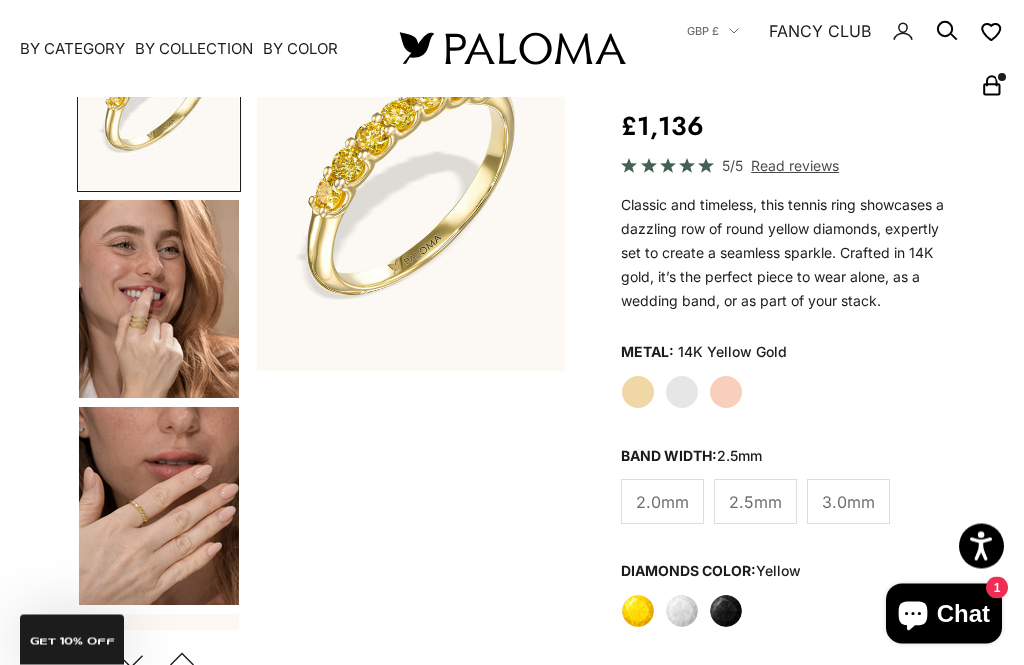 scroll, scrollTop: 243, scrollLeft: 0, axis: vertical 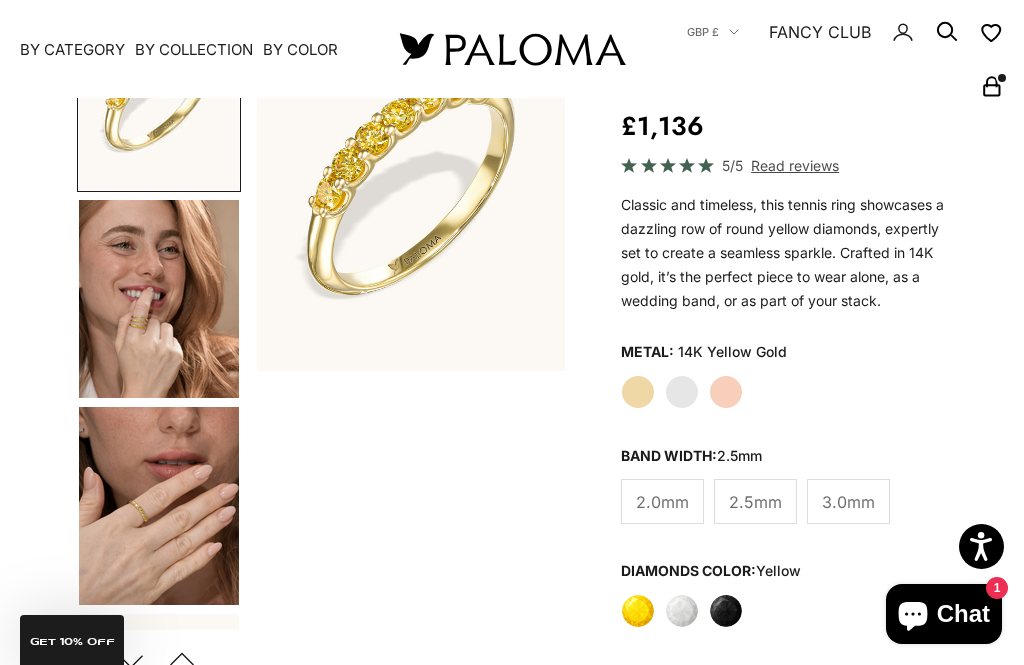 click on "2.0mm" 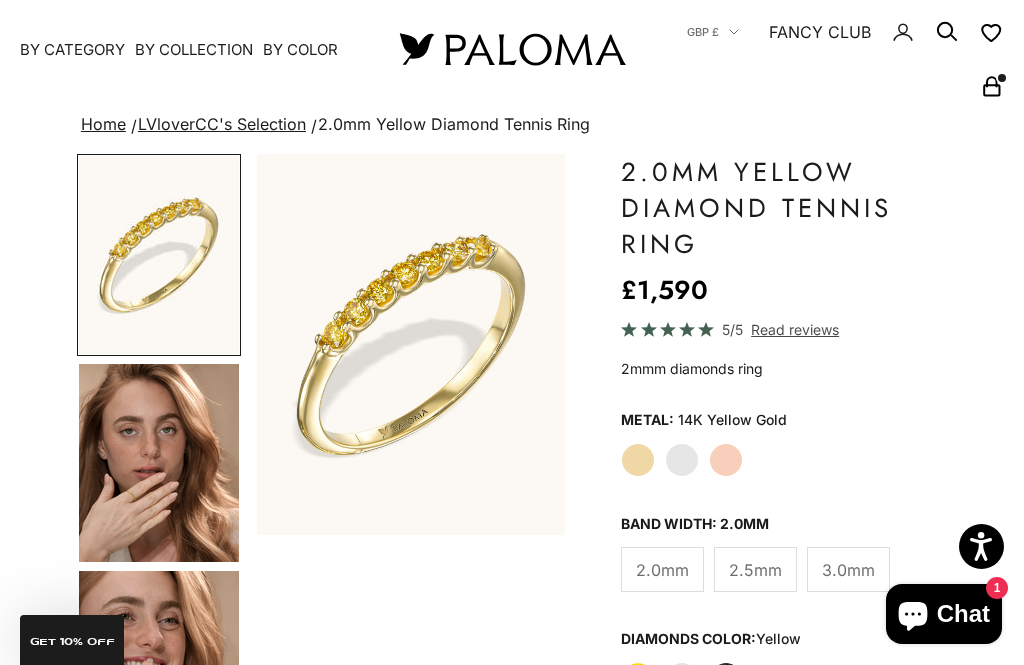 scroll, scrollTop: 80, scrollLeft: 0, axis: vertical 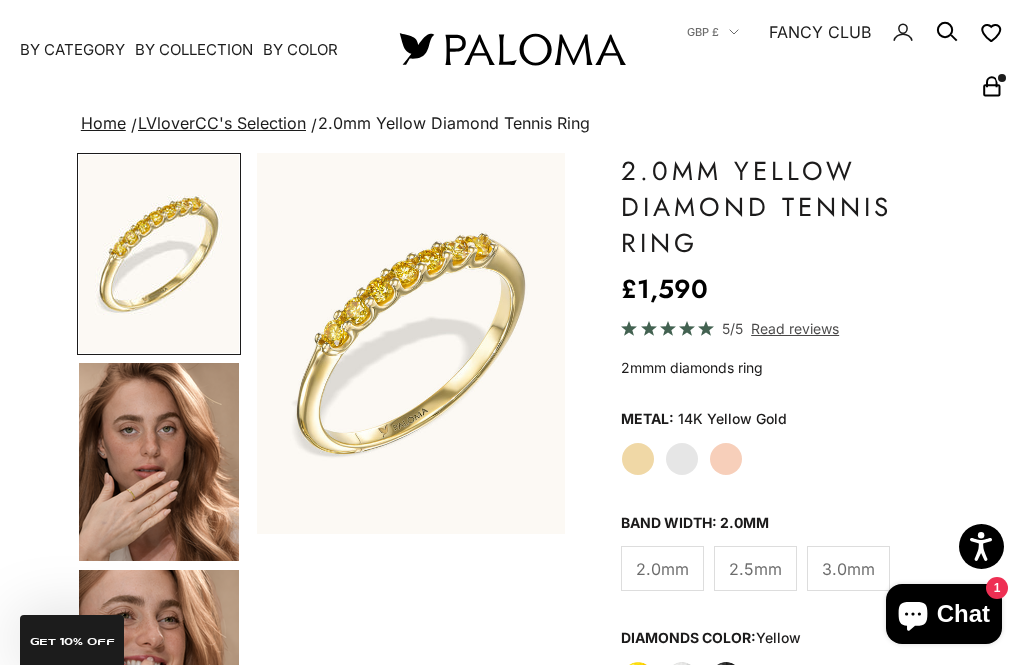 click on "Rose Gold" 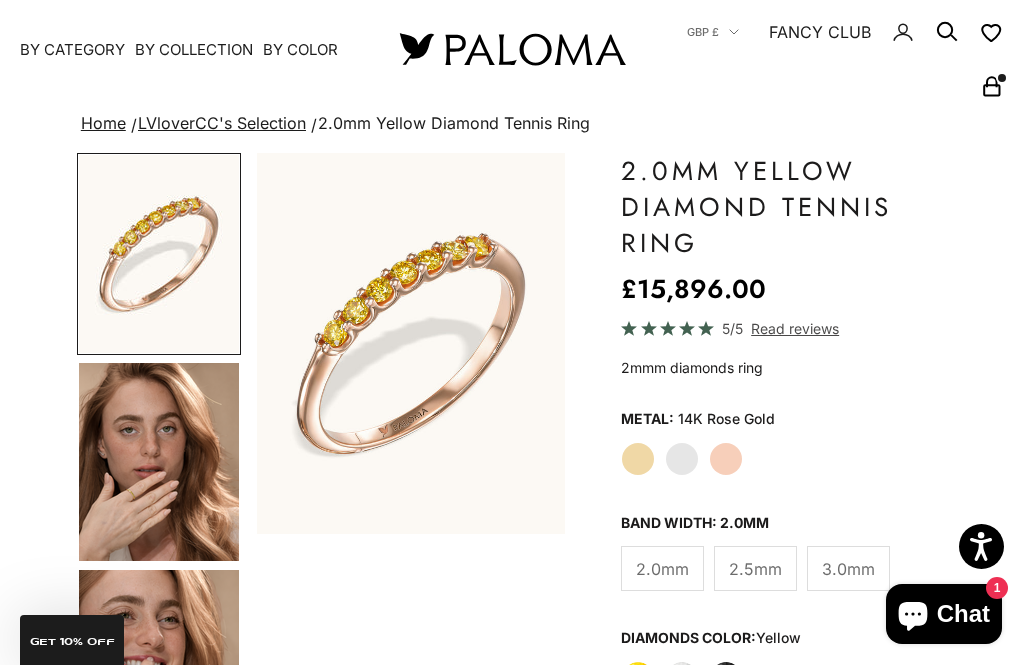 click on "Yellow Gold" 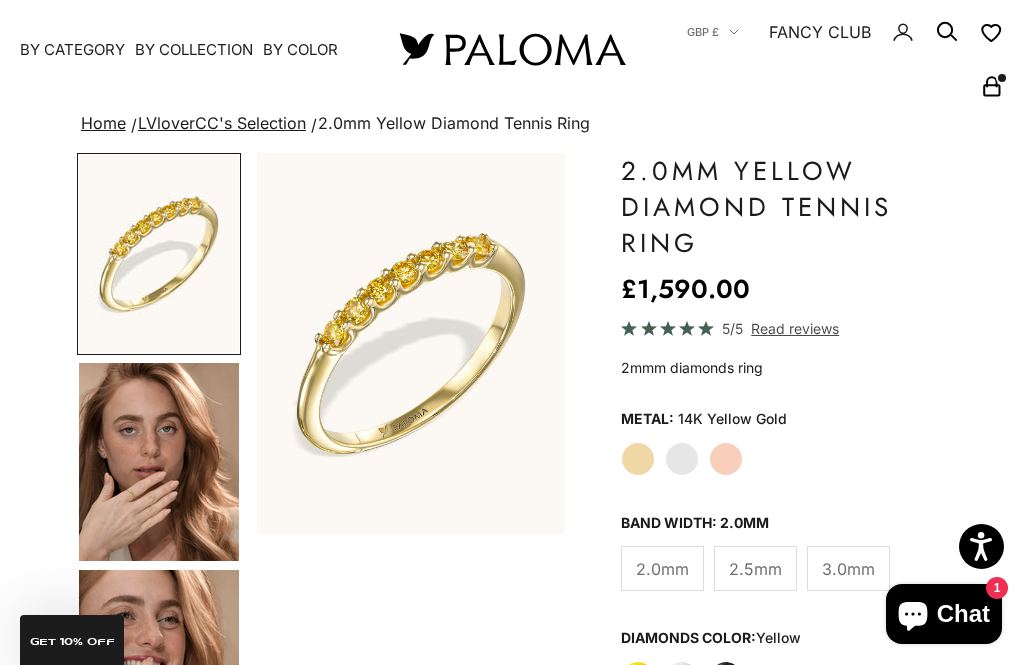 click on "Rose Gold" 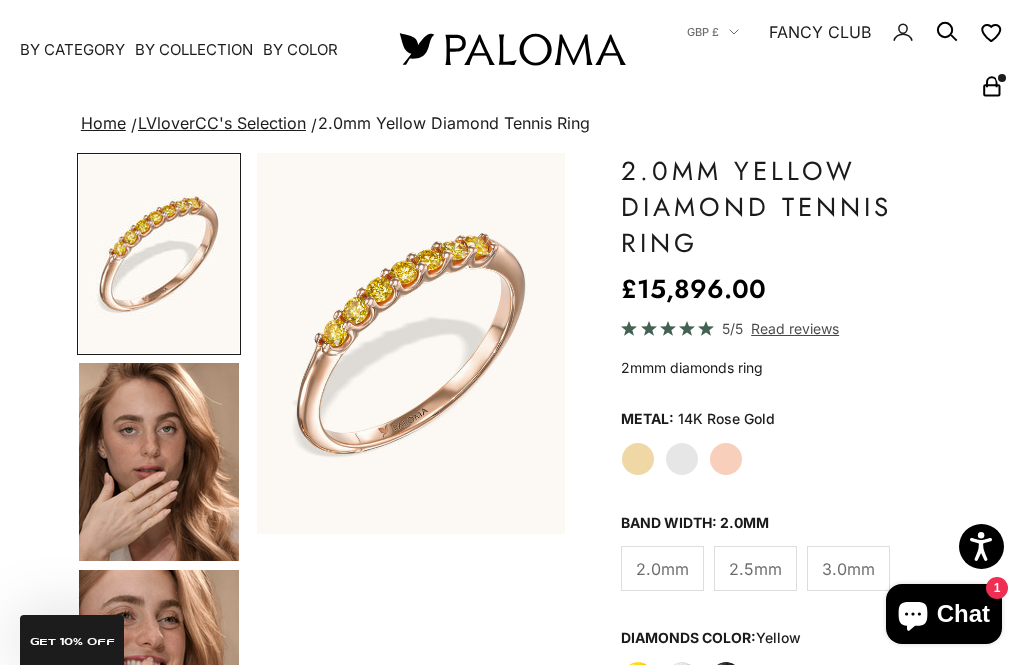 click on "White Gold" 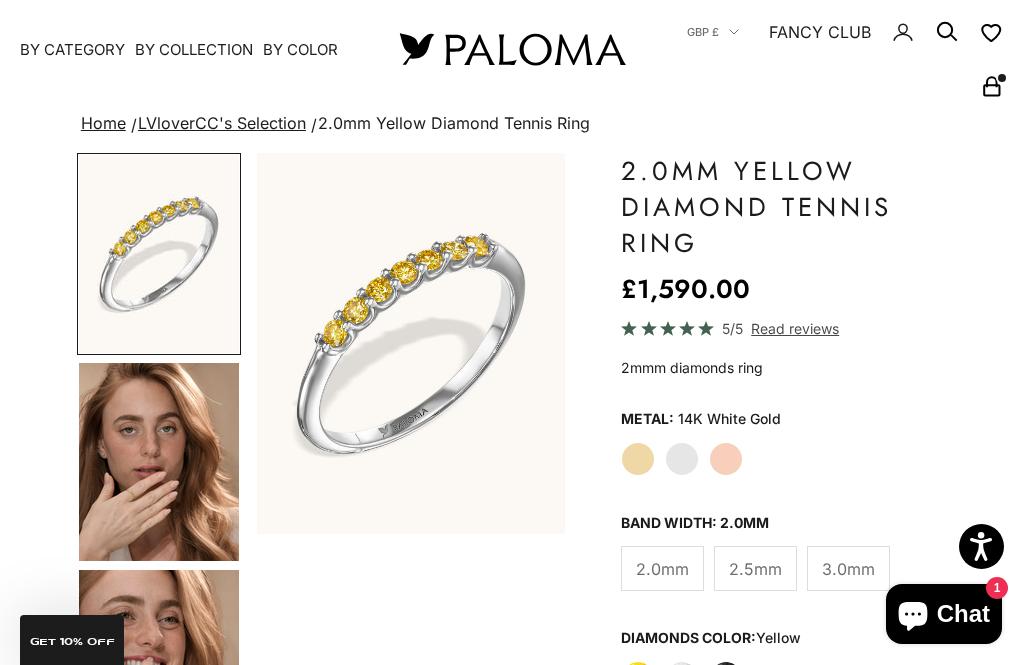 click on "Rose Gold" 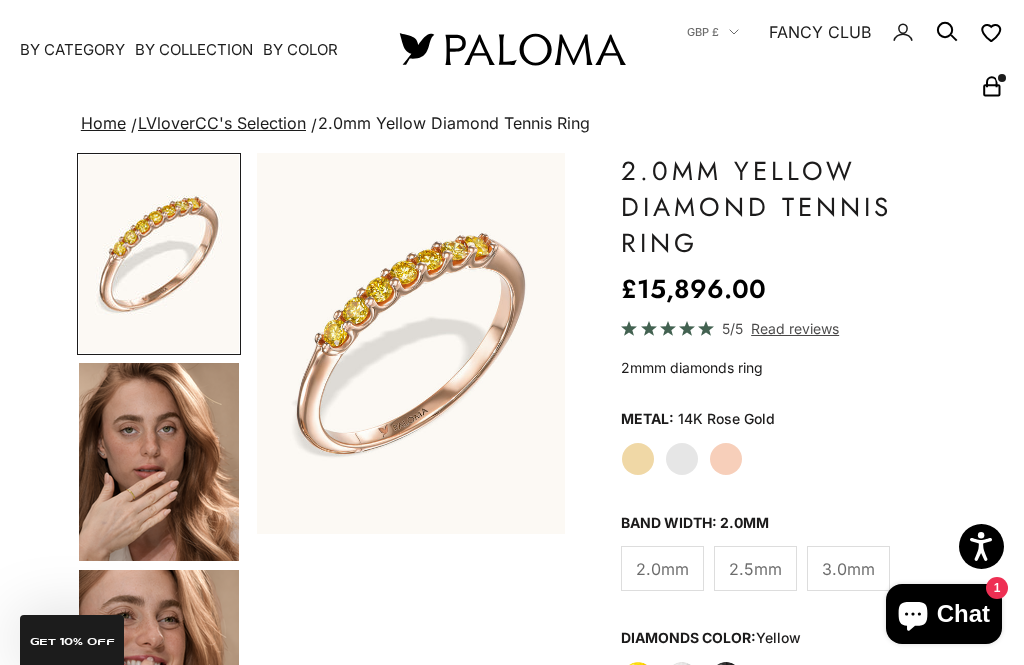 click on "Yellow Gold" 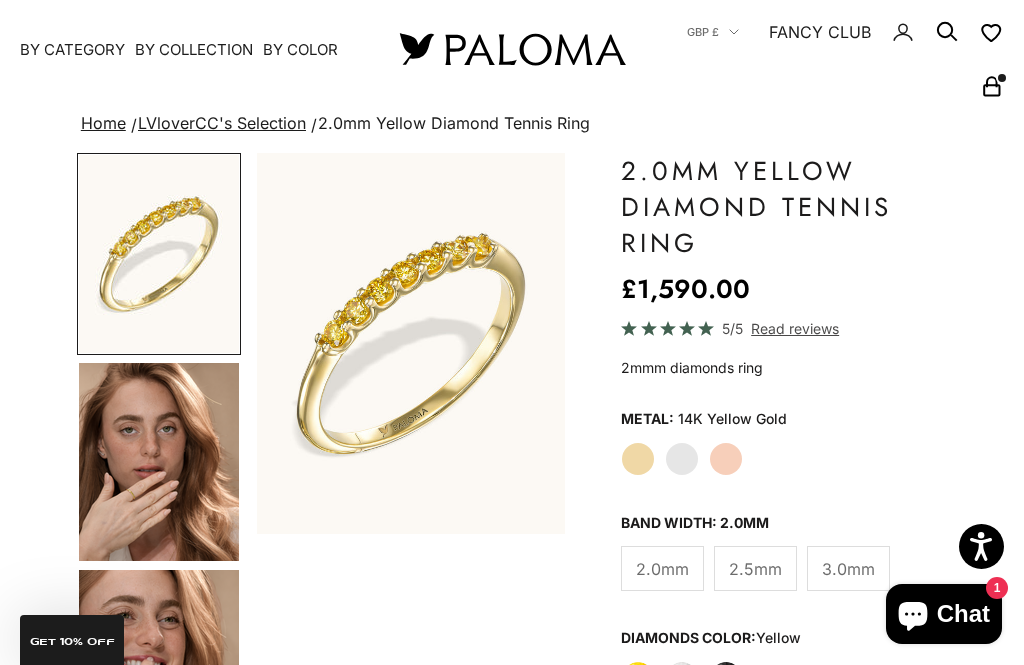 click on "Rose Gold" 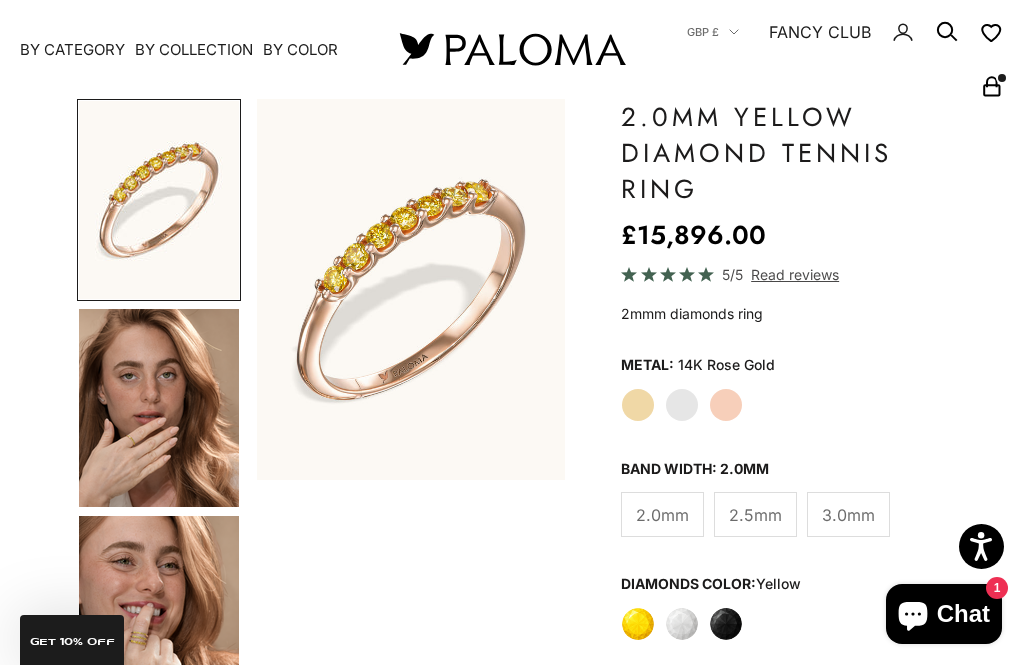 scroll, scrollTop: 0, scrollLeft: 0, axis: both 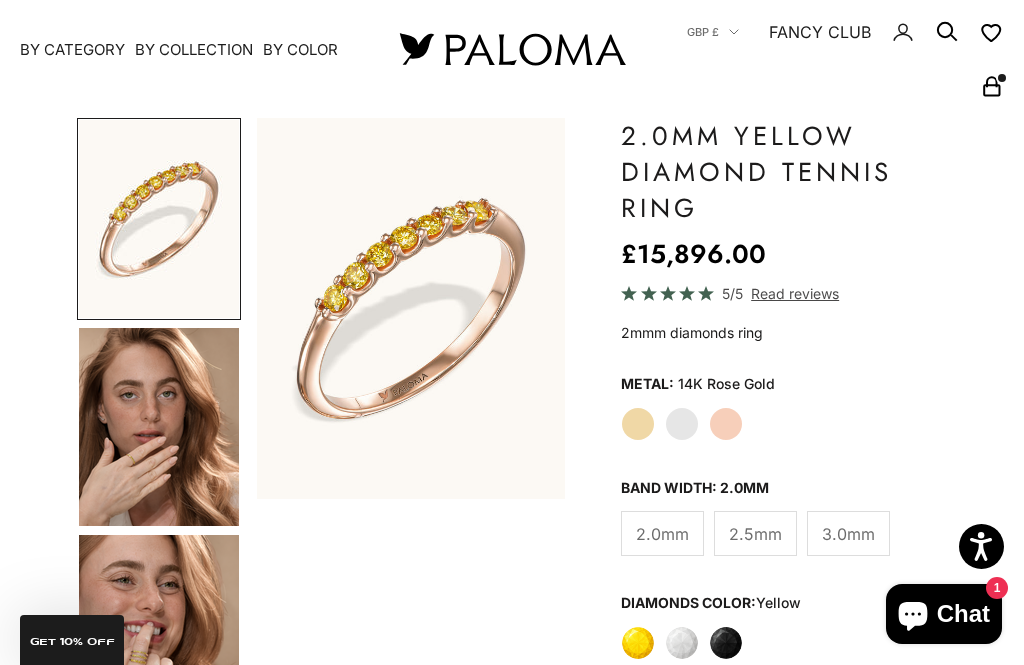 click on "3.0mm" 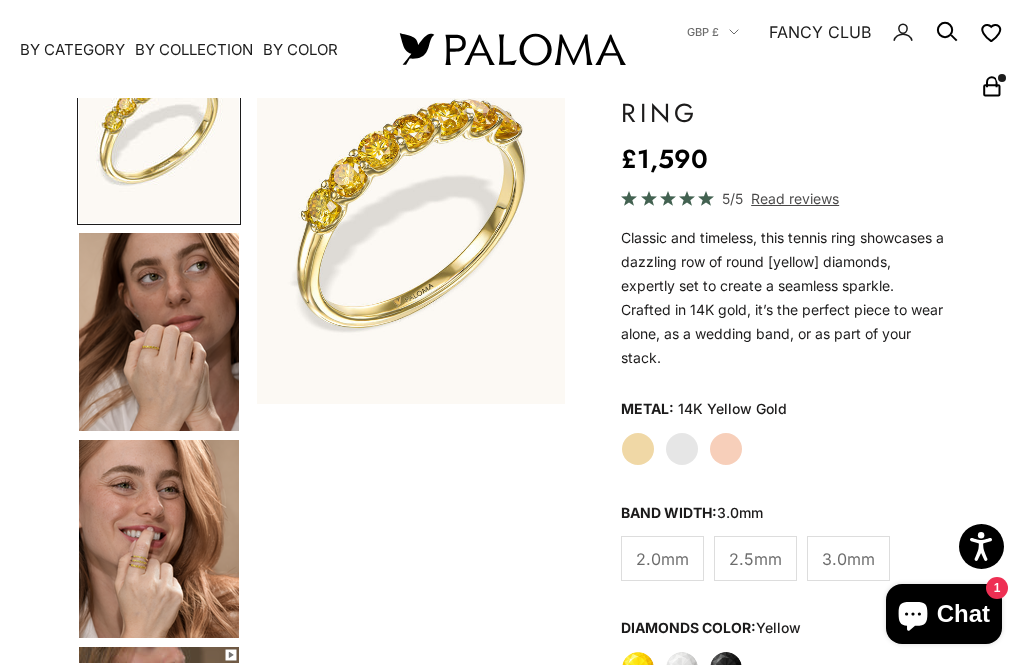 scroll, scrollTop: 210, scrollLeft: 0, axis: vertical 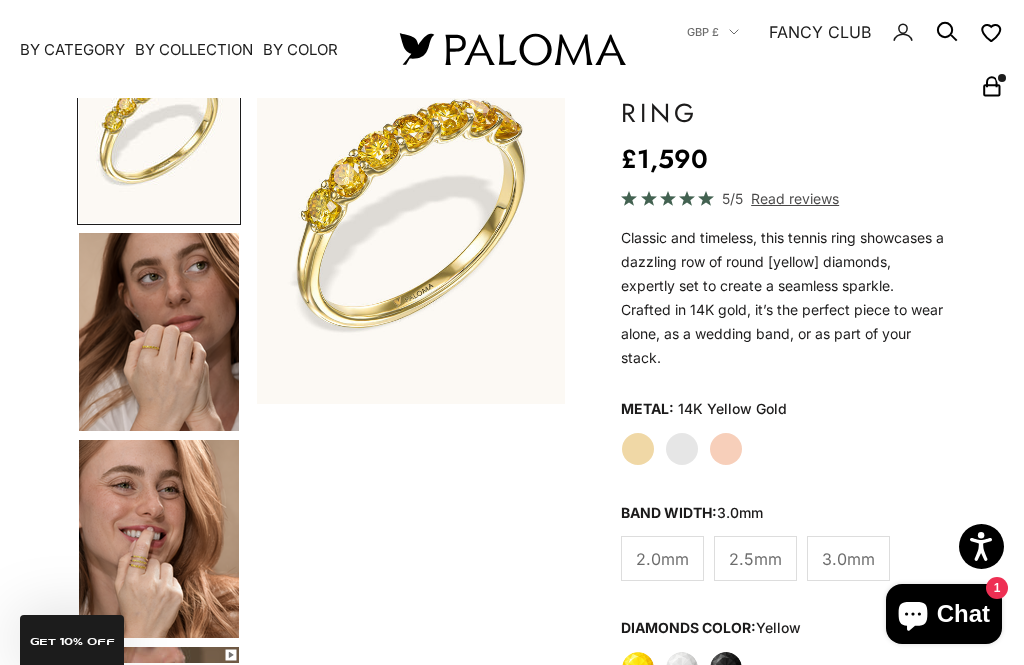 click on "Rose Gold" 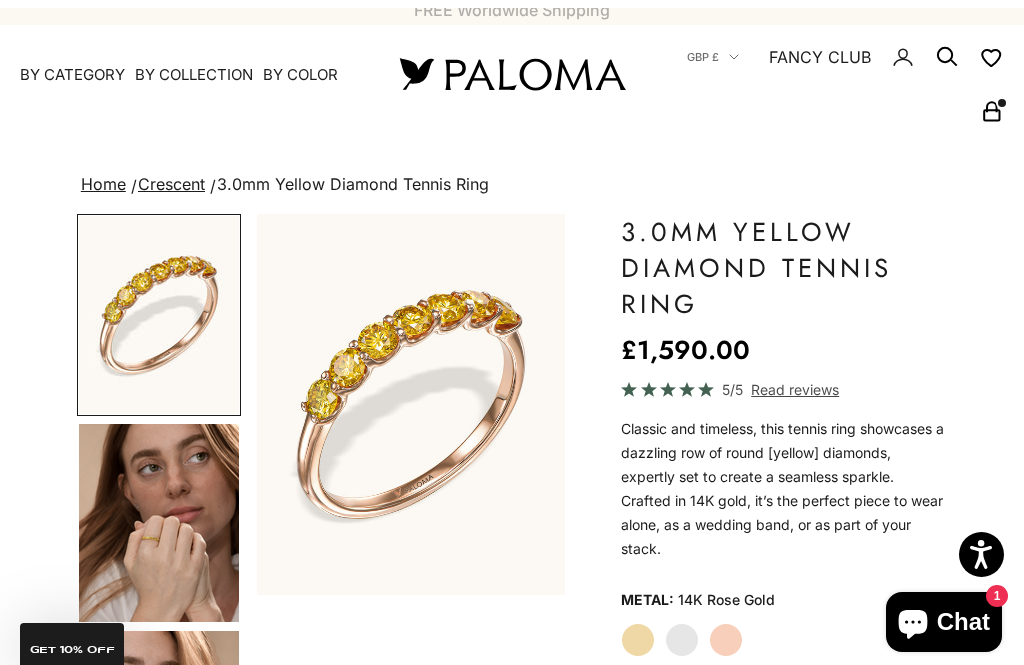 scroll, scrollTop: 0, scrollLeft: 0, axis: both 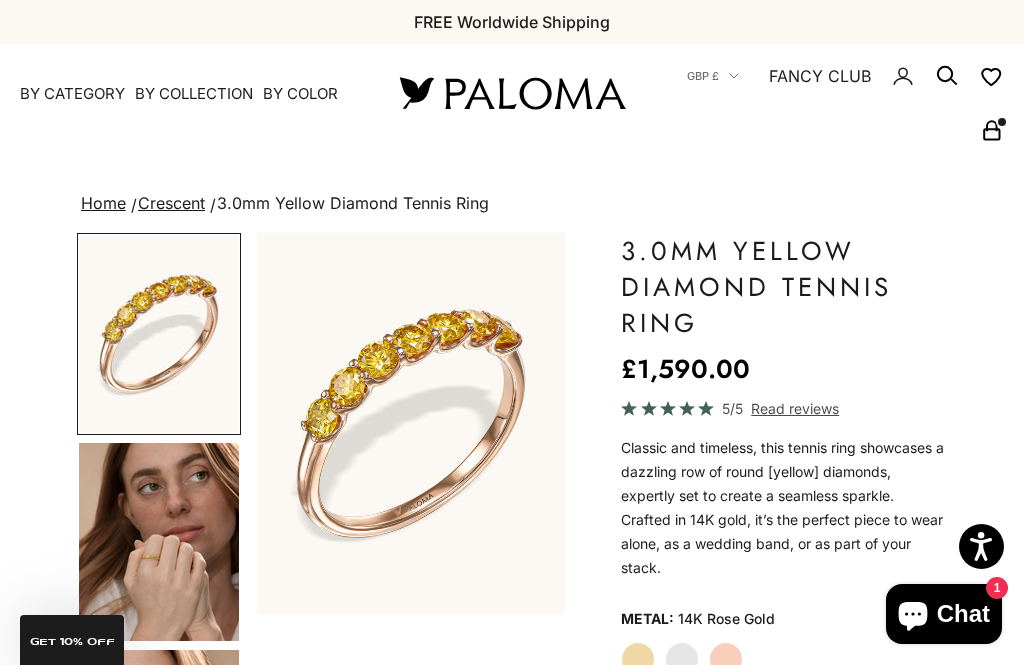 click 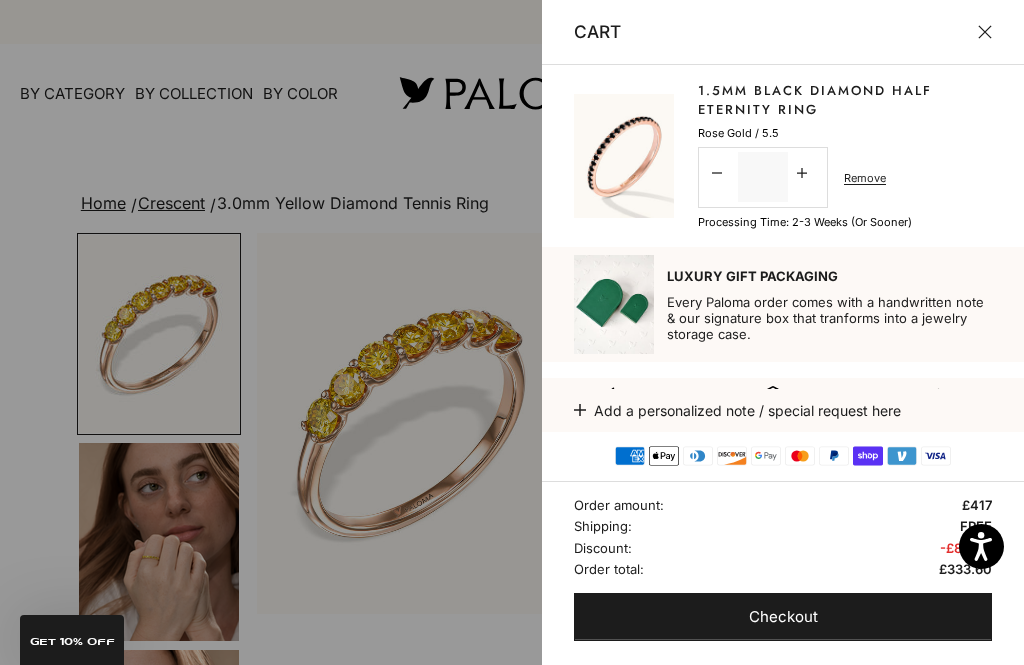 click on "1.5mm Black Diamond Half Eternity Ring" at bounding box center (845, 100) 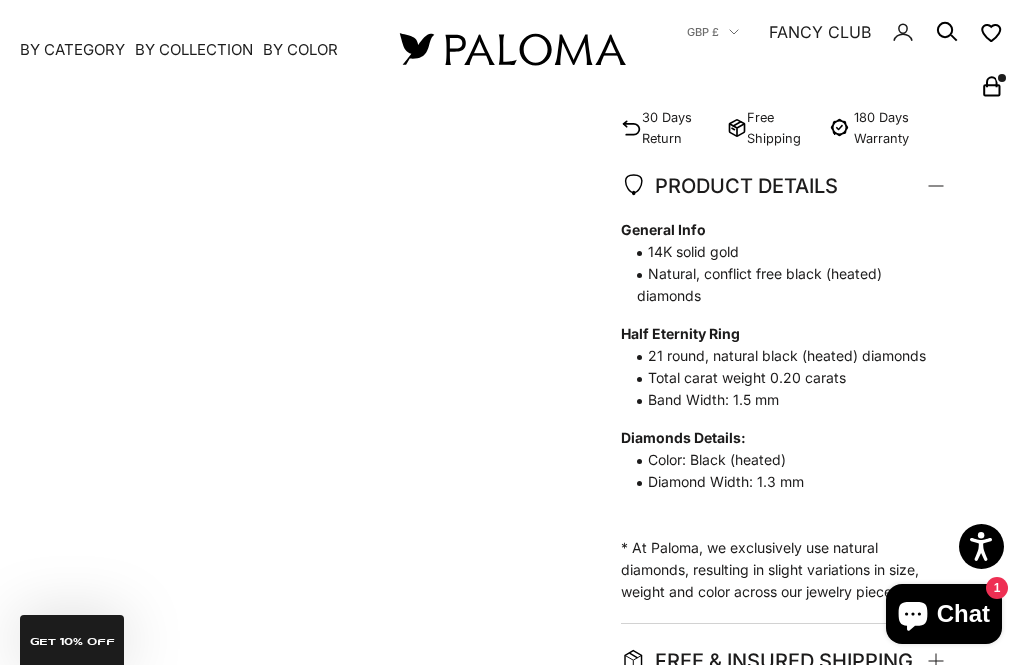 scroll, scrollTop: 1113, scrollLeft: 0, axis: vertical 